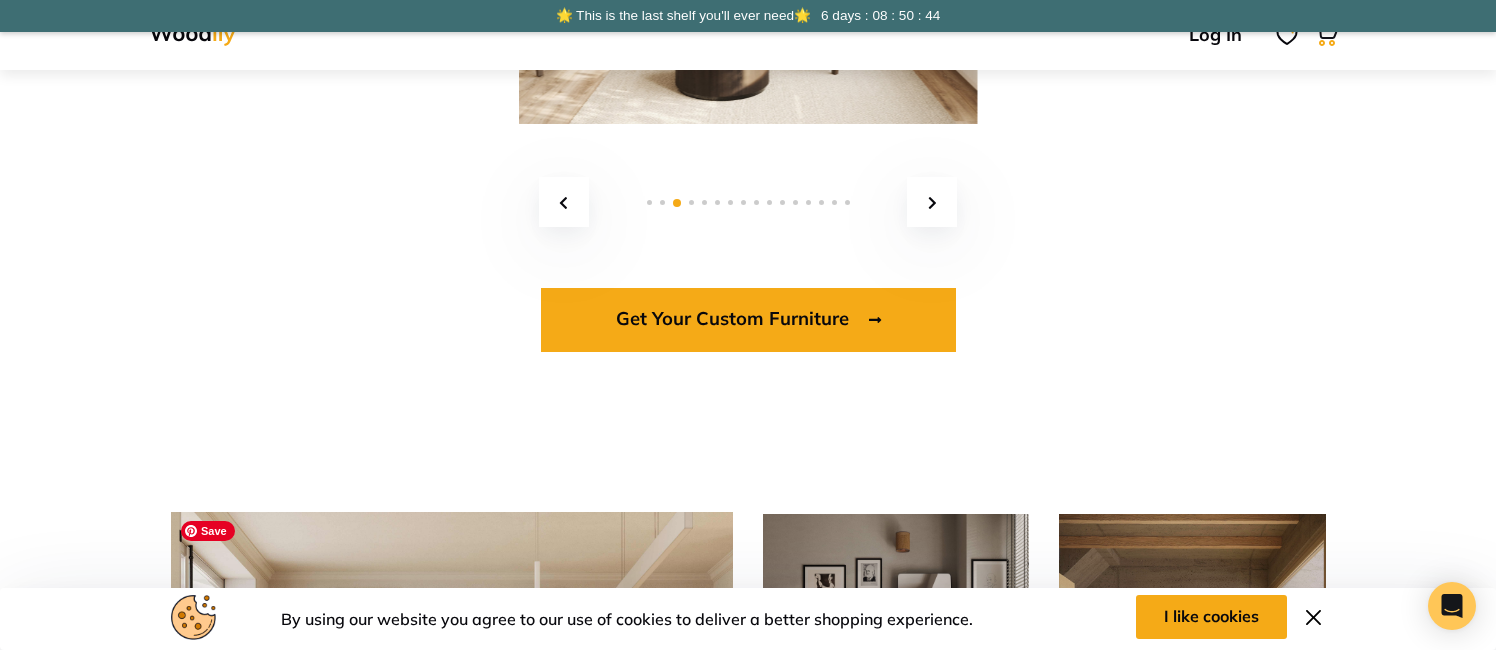 scroll, scrollTop: 3452, scrollLeft: 0, axis: vertical 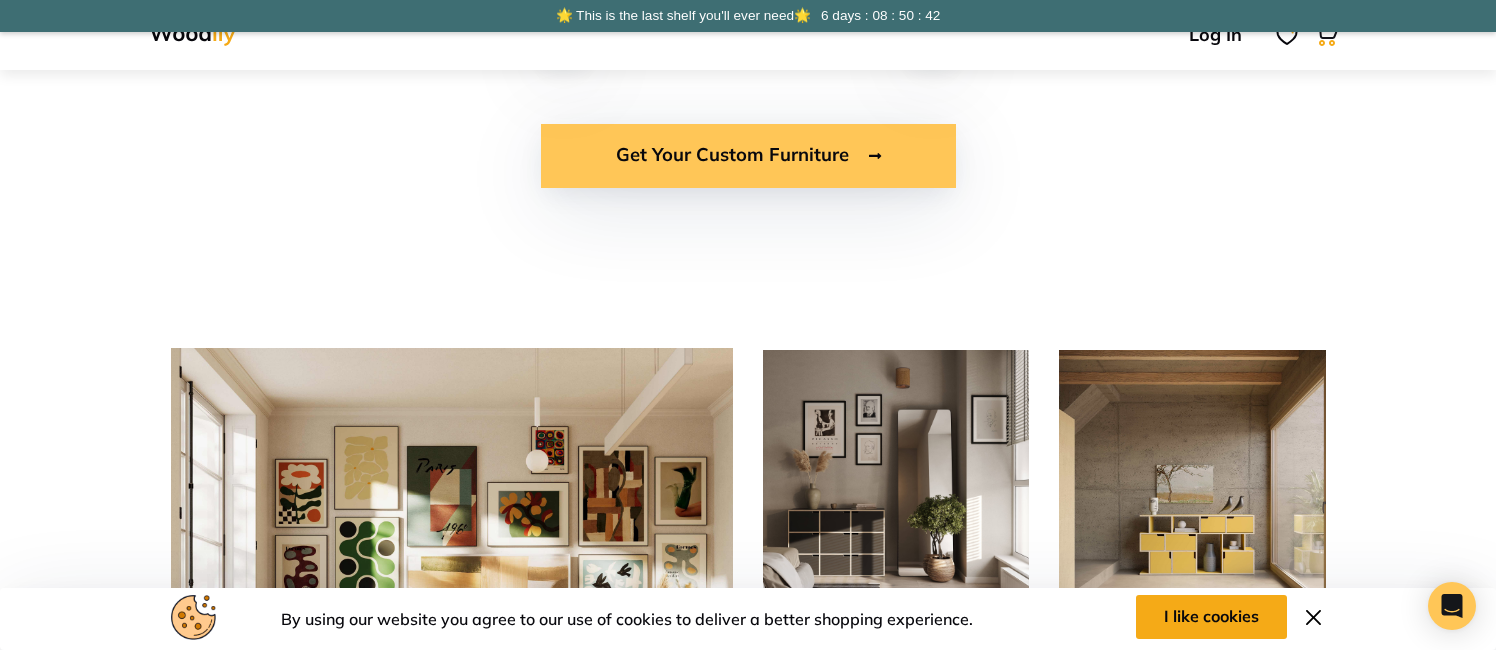click on "Get Your Custom Furniture" at bounding box center (748, 156) 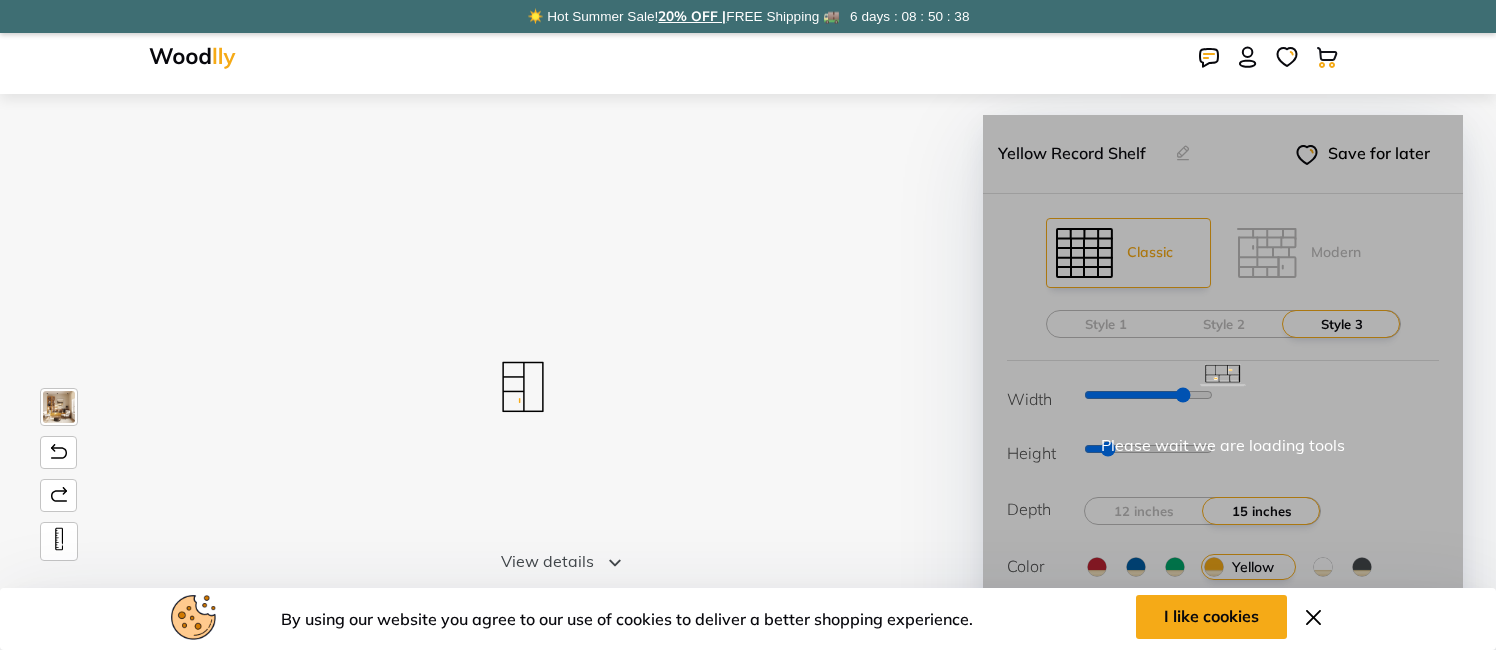 scroll, scrollTop: 0, scrollLeft: 0, axis: both 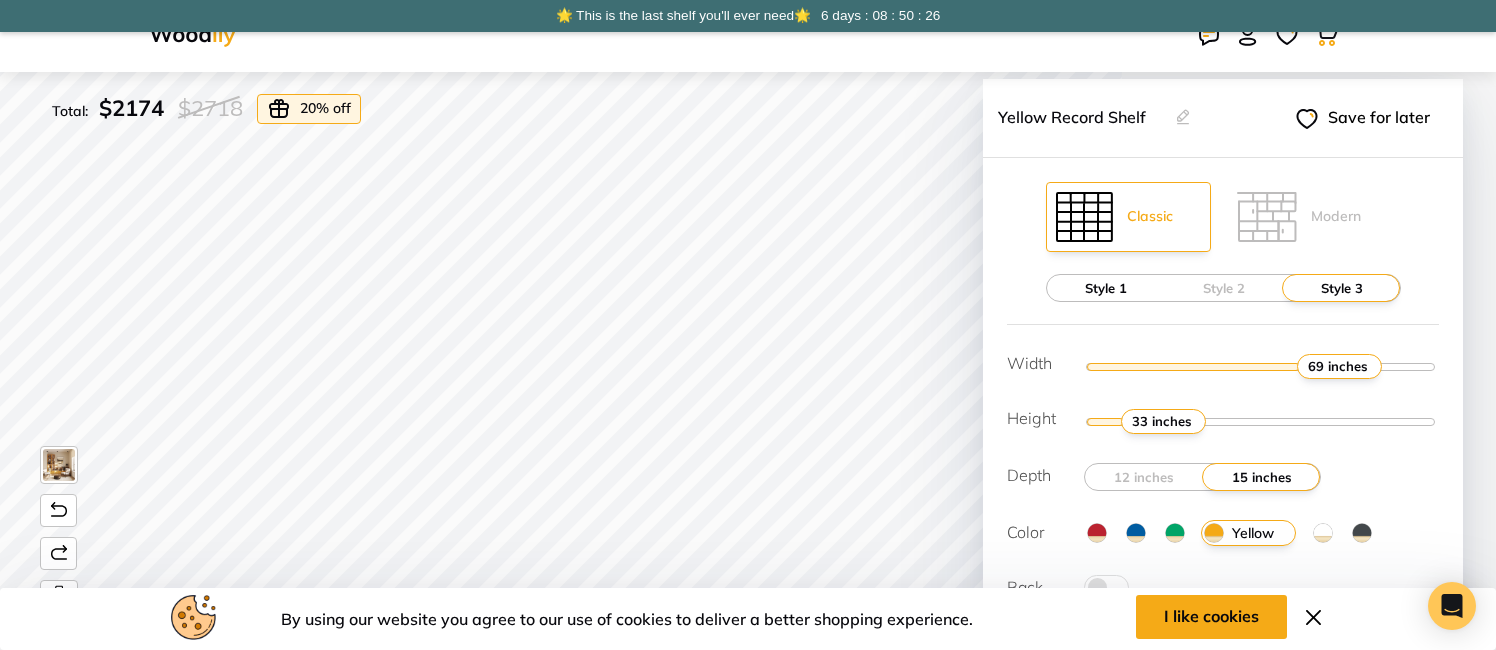 click on "Style 1" at bounding box center [1106, 288] 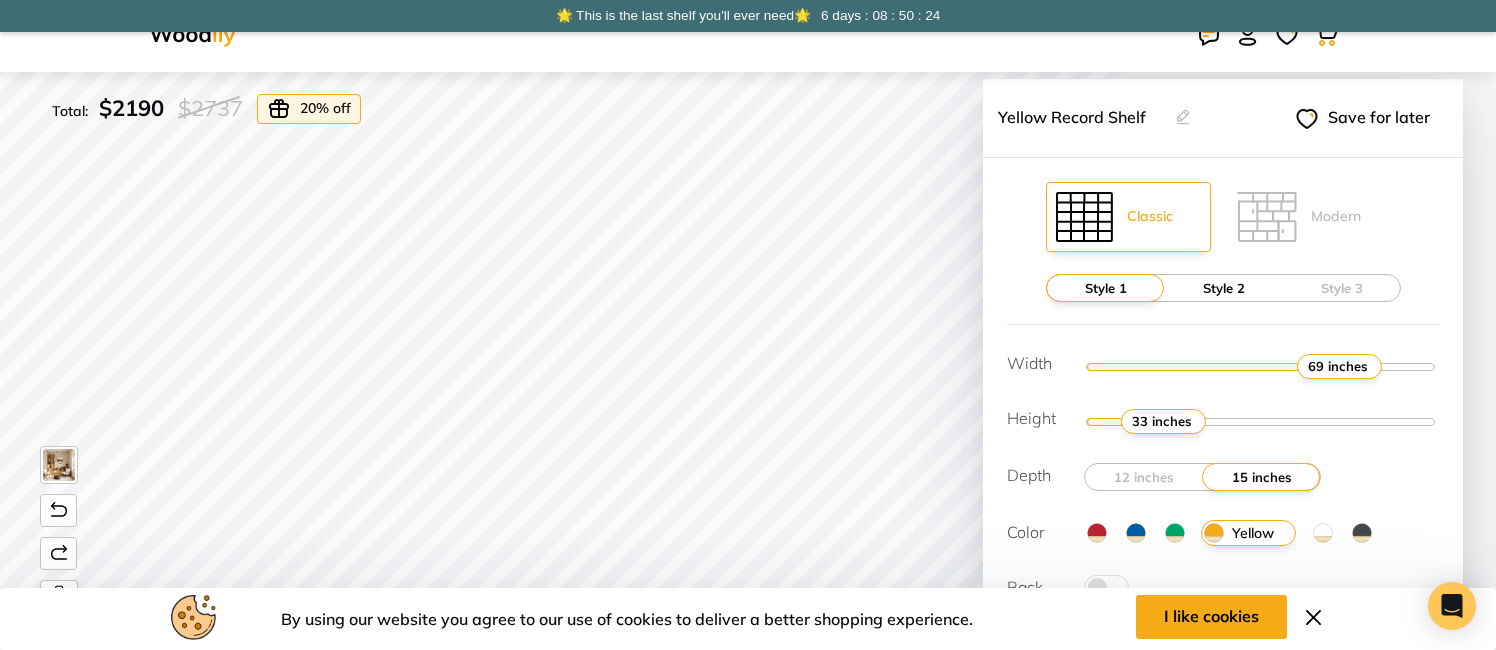 click on "Style 2" at bounding box center [1224, 288] 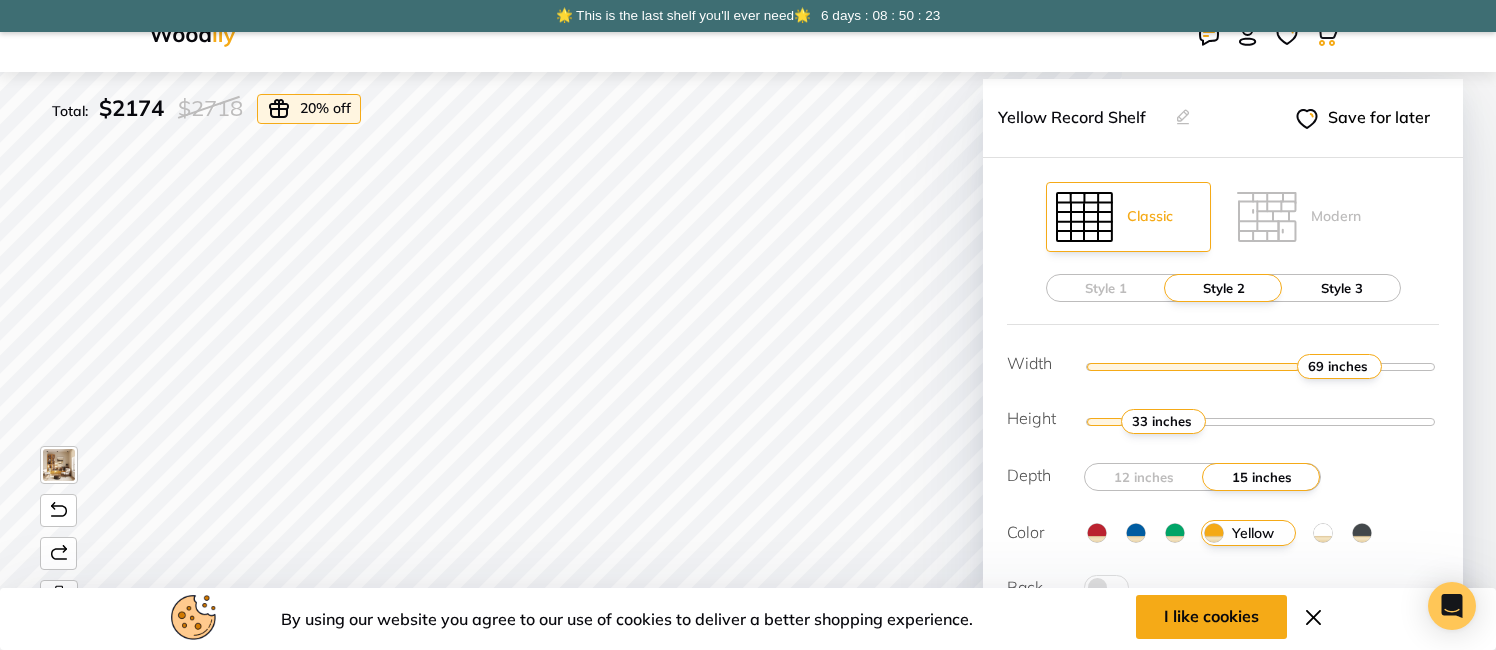 click on "Style 3" at bounding box center [1342, 288] 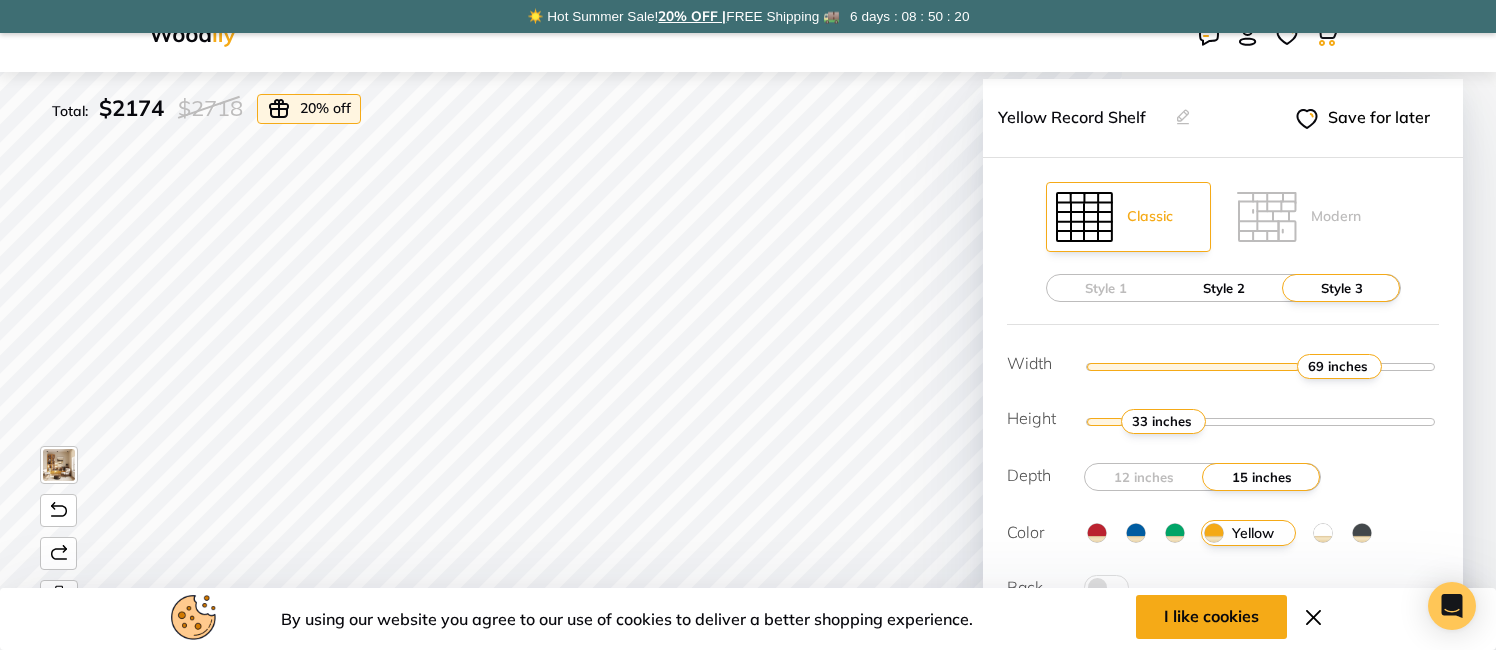 click on "Style 2" at bounding box center (1224, 288) 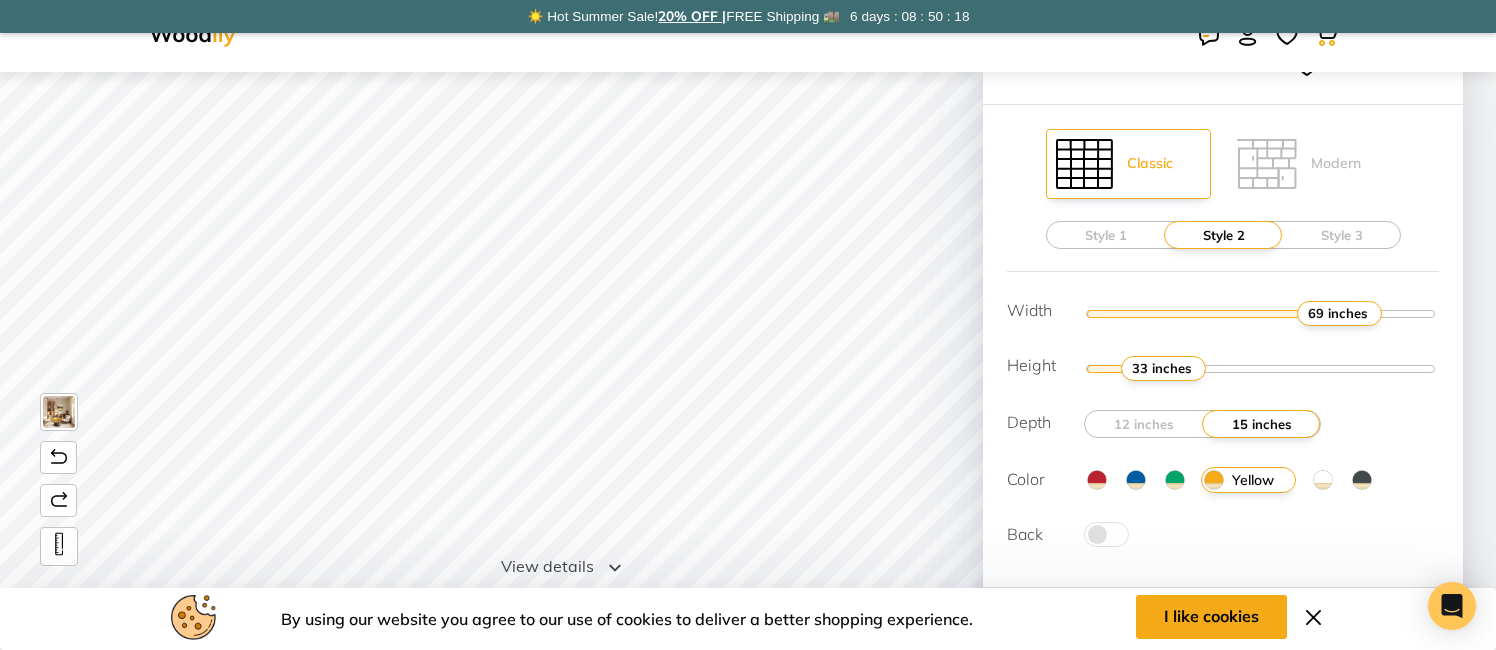 scroll, scrollTop: 93, scrollLeft: 0, axis: vertical 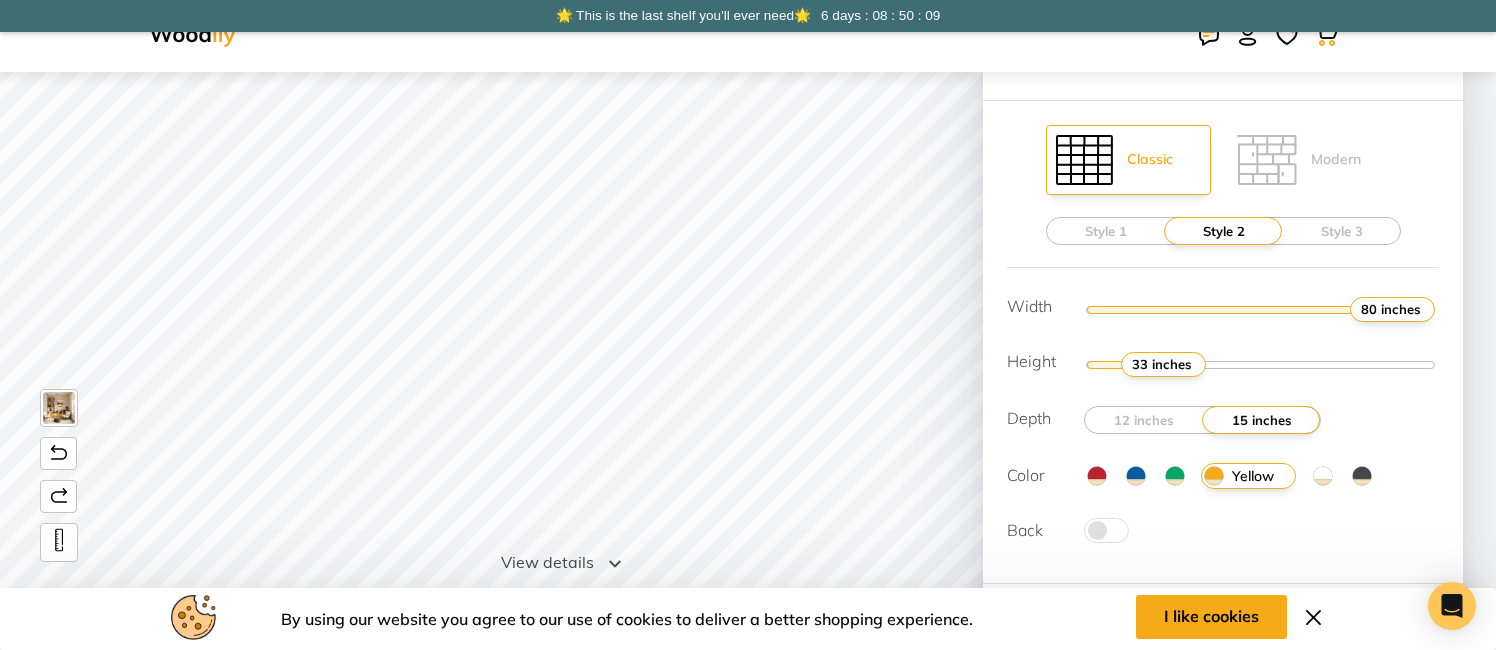 drag, startPoint x: 1326, startPoint y: 309, endPoint x: 1455, endPoint y: 280, distance: 132.21951 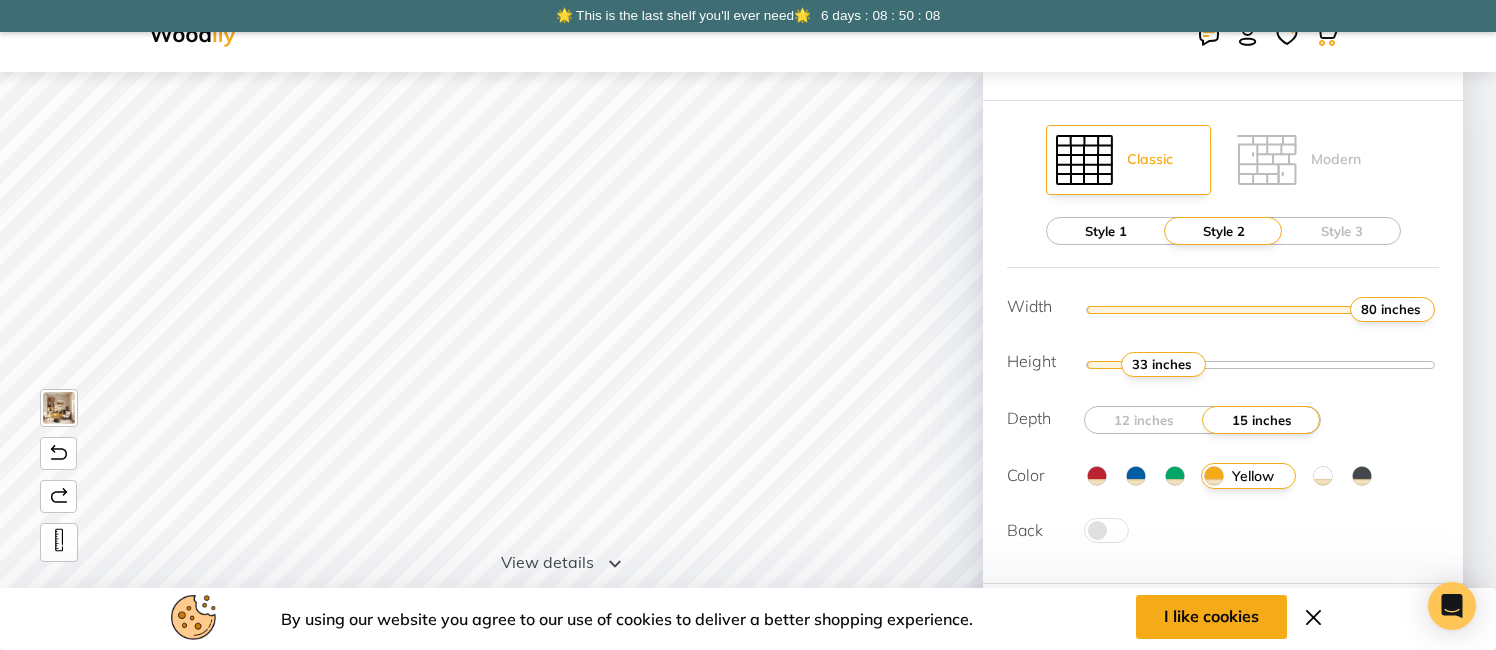 click on "Style 1" at bounding box center (1106, 231) 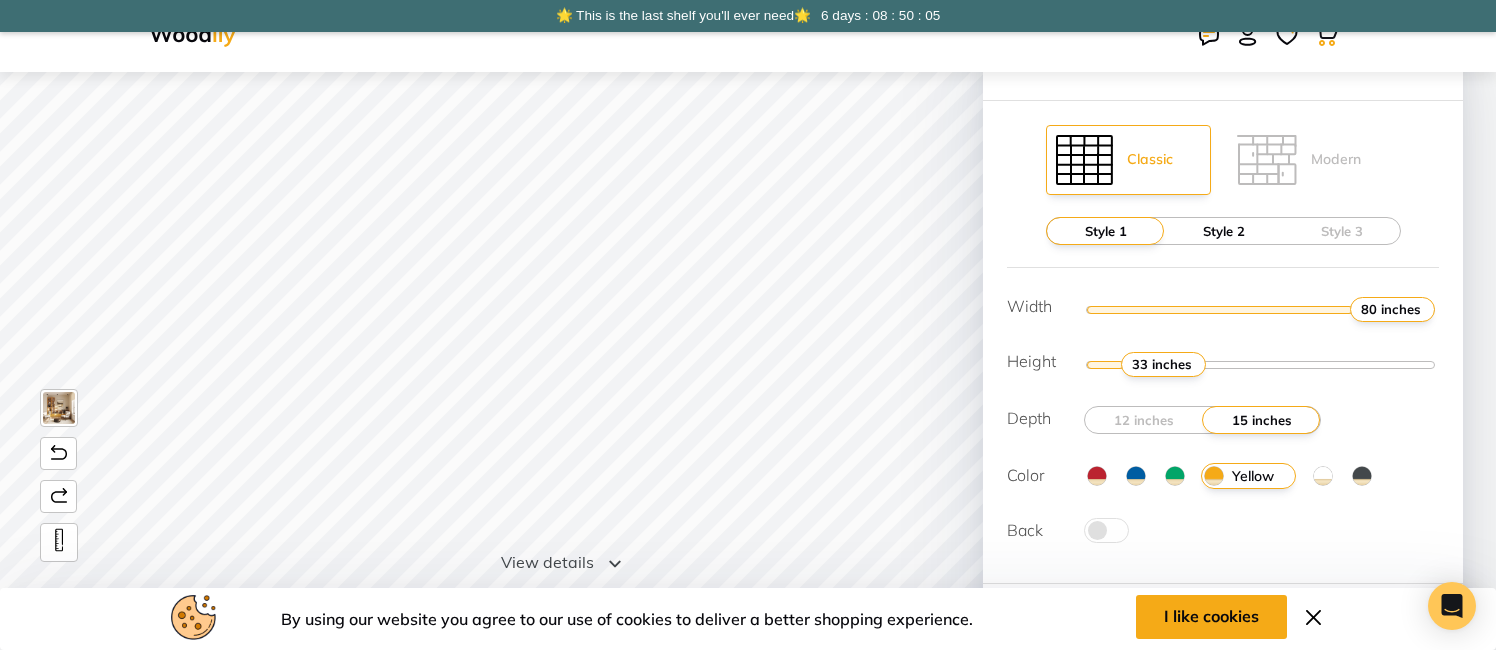 click on "Style 2" at bounding box center (1224, 231) 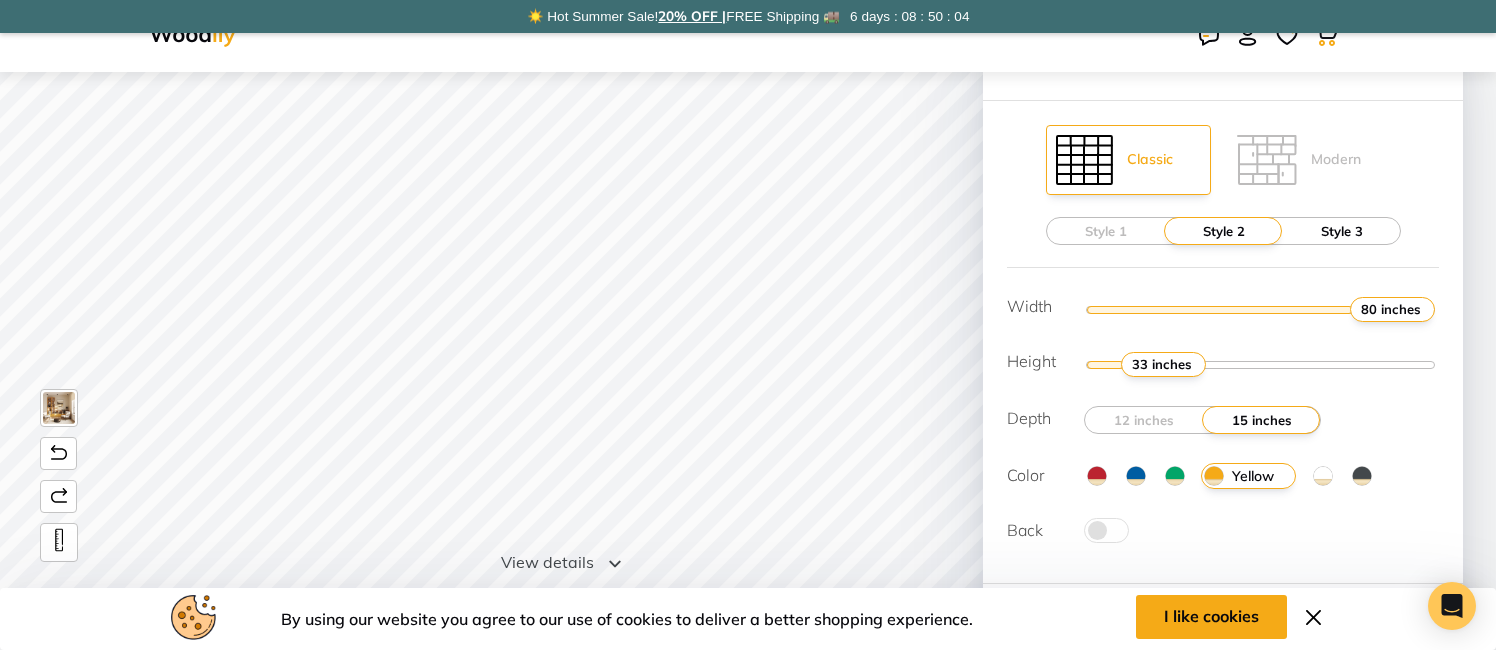 click on "Style 3" at bounding box center (1342, 231) 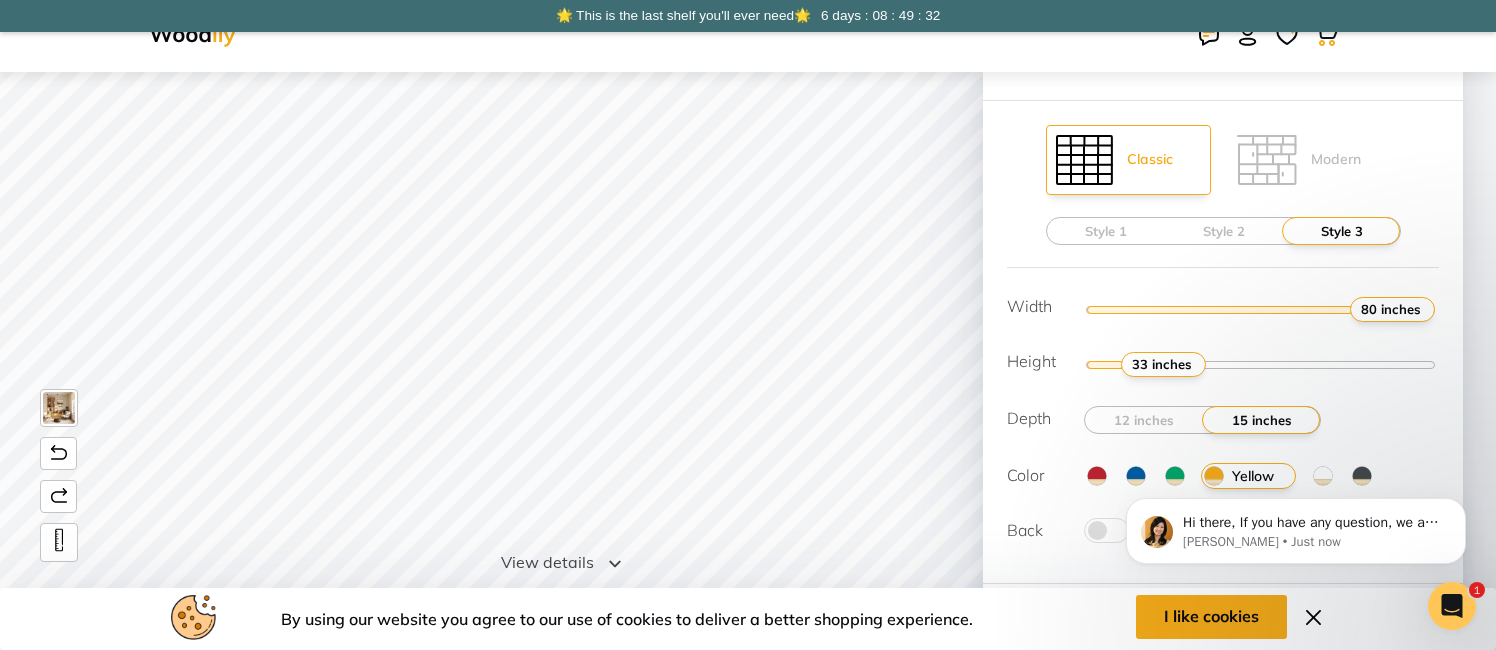 scroll, scrollTop: 0, scrollLeft: 0, axis: both 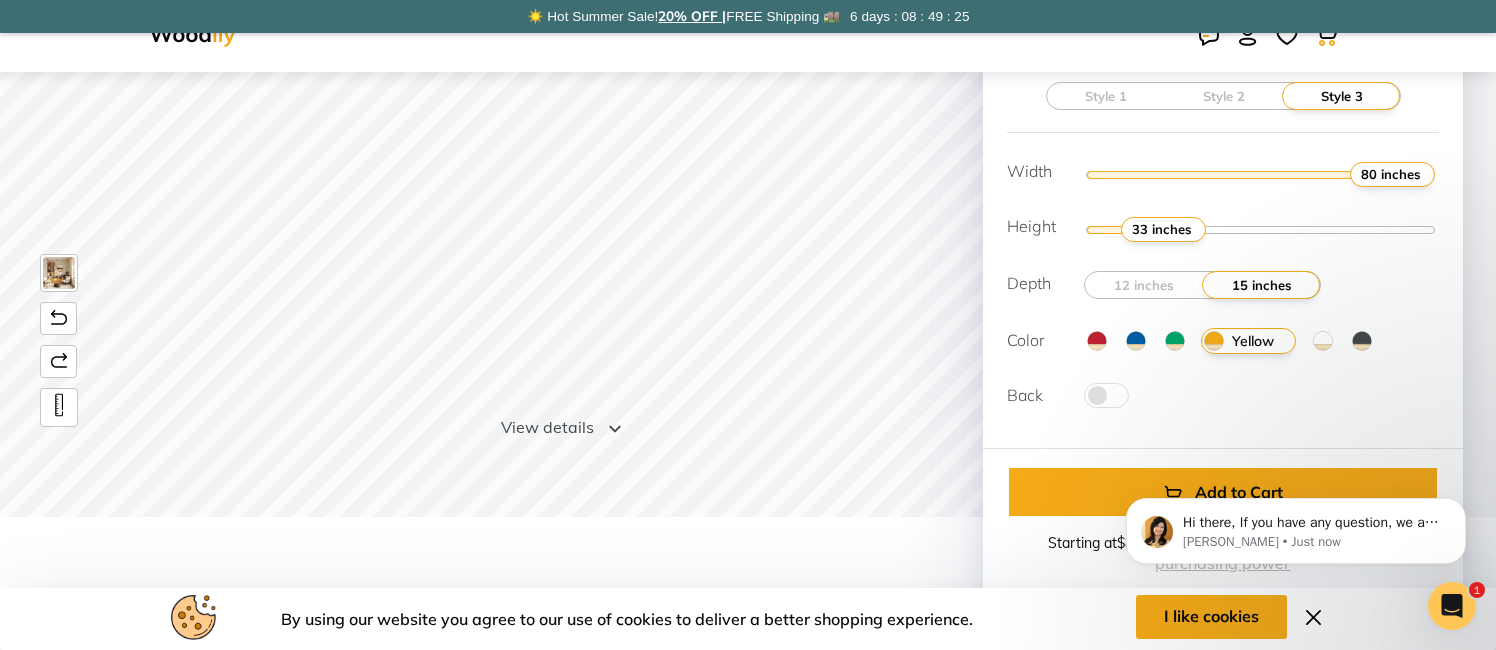 click at bounding box center (1175, 341) 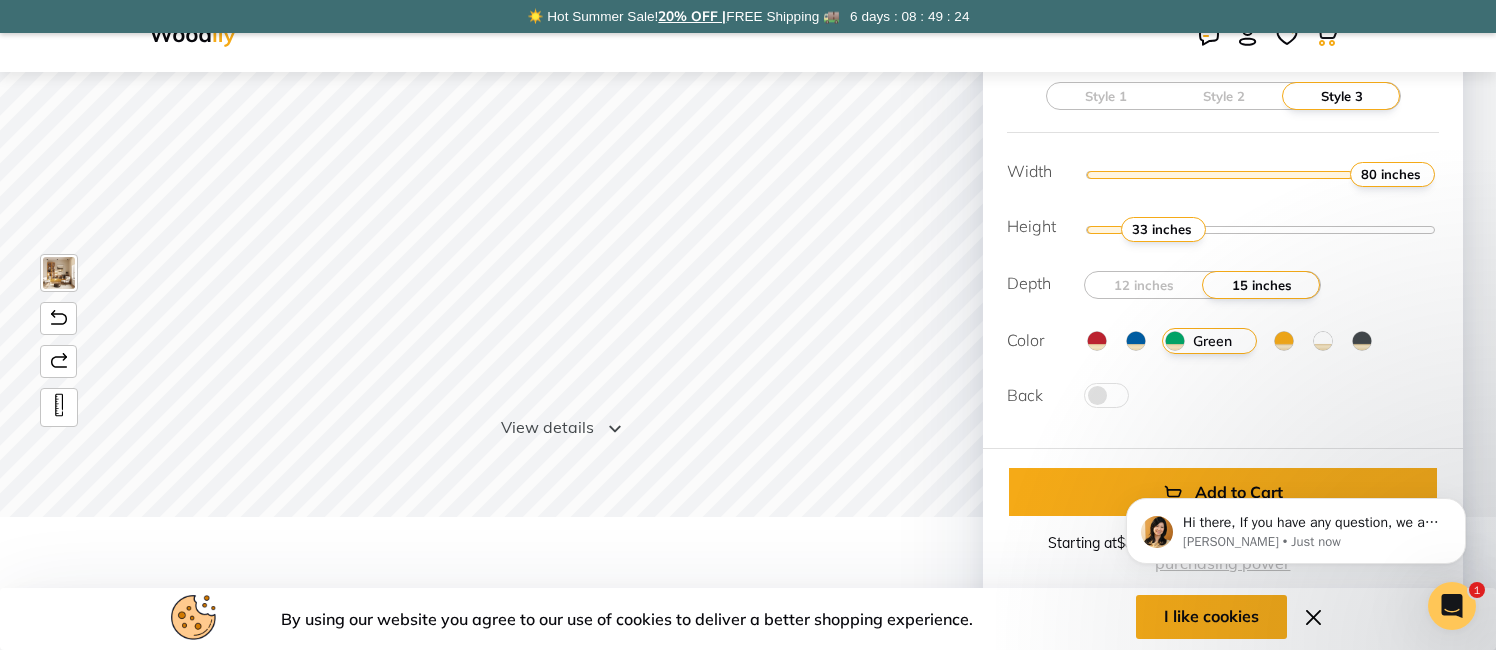 click at bounding box center (1136, 341) 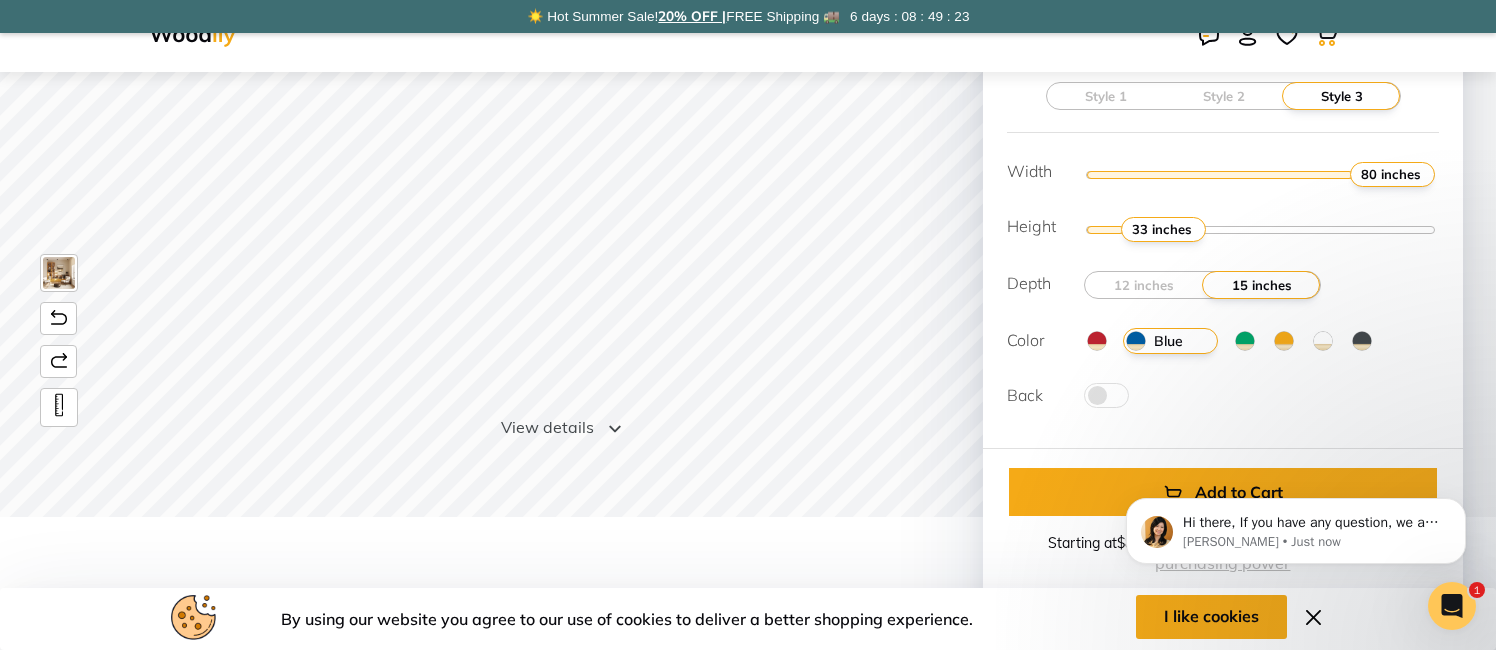 click at bounding box center [1097, 341] 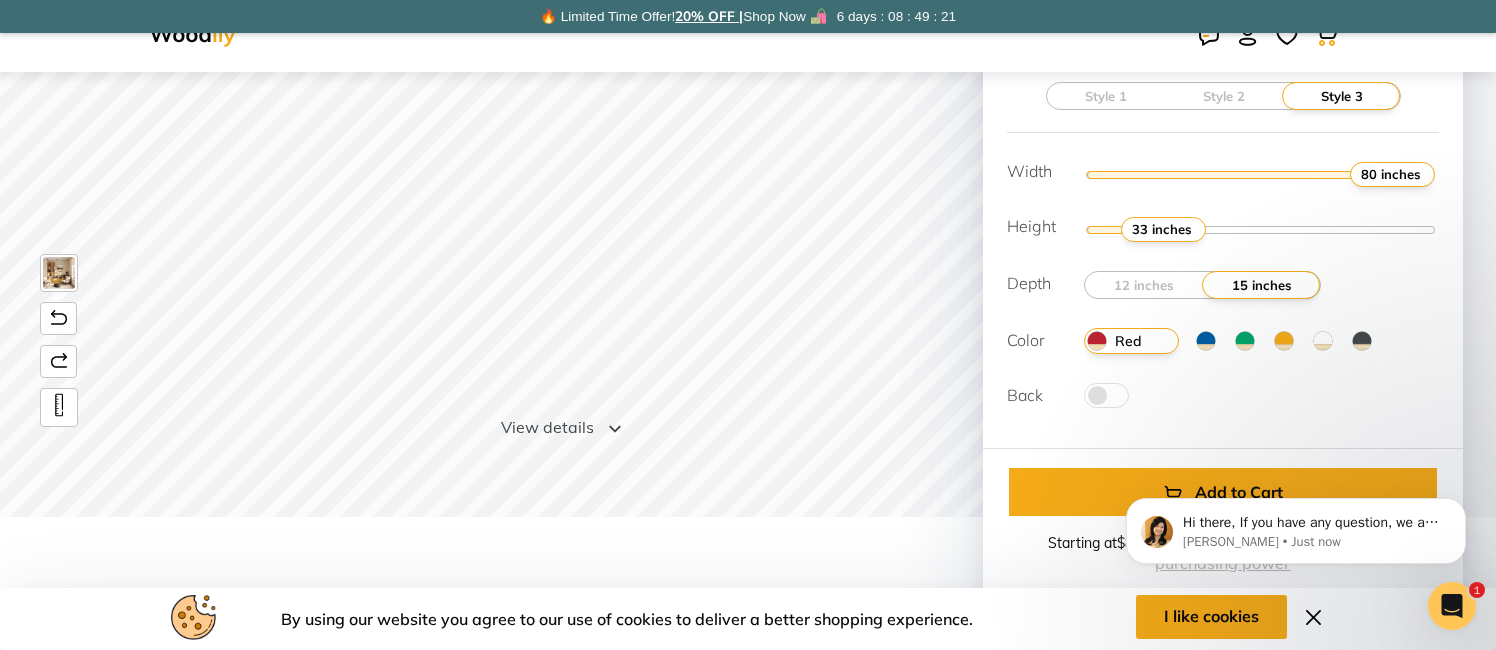click at bounding box center (1323, 341) 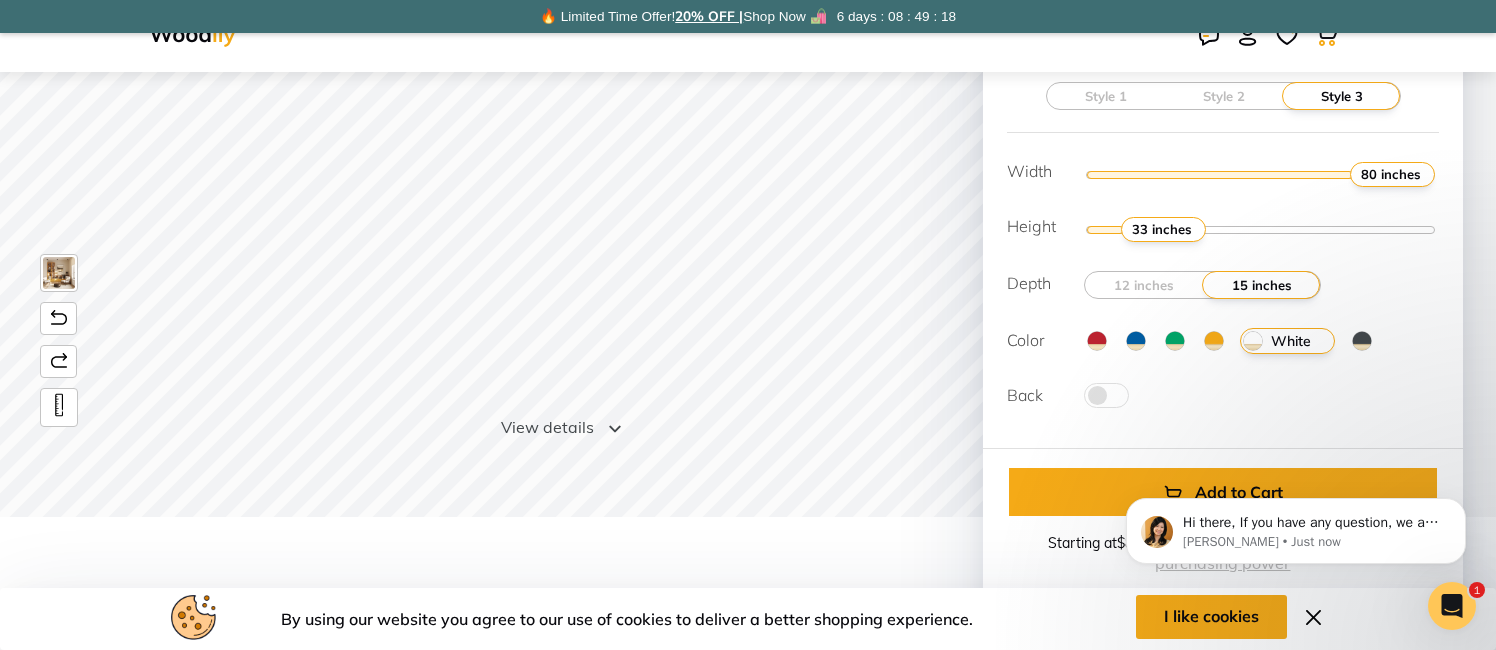 click at bounding box center [1362, 341] 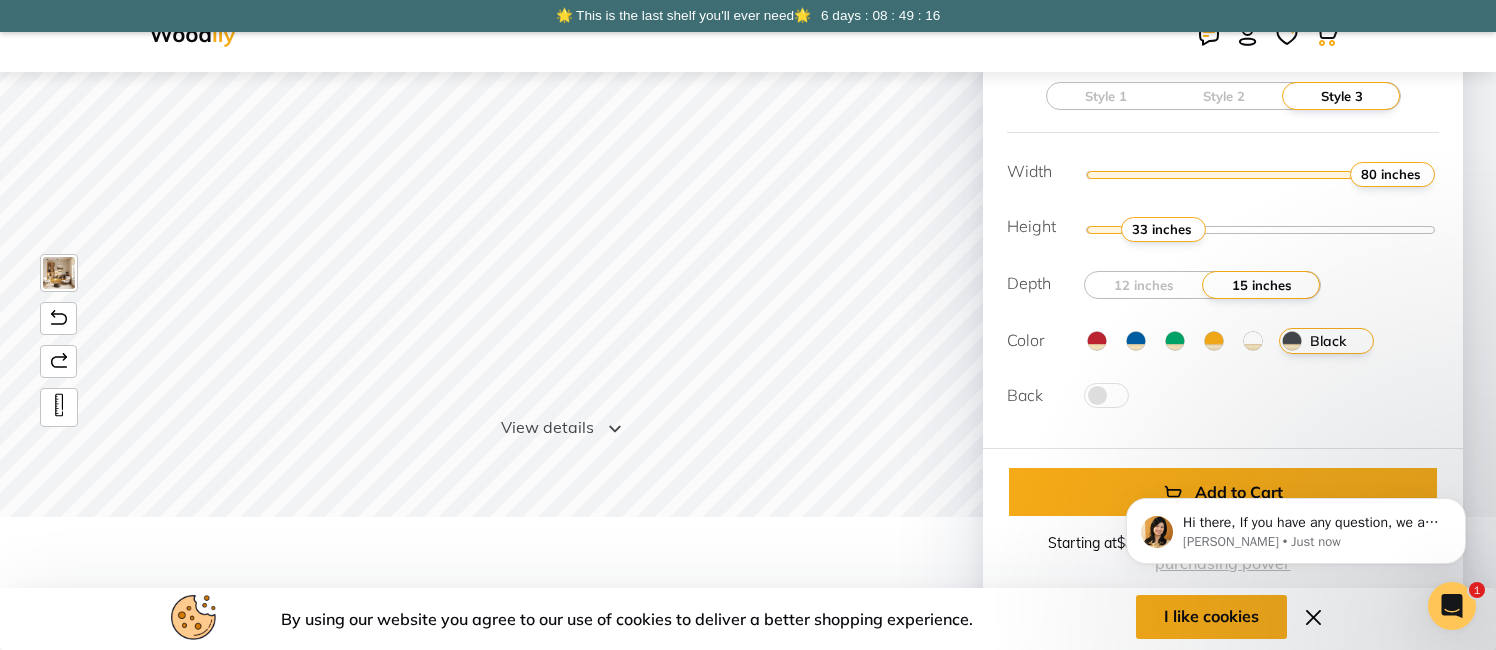 click at bounding box center [1214, 341] 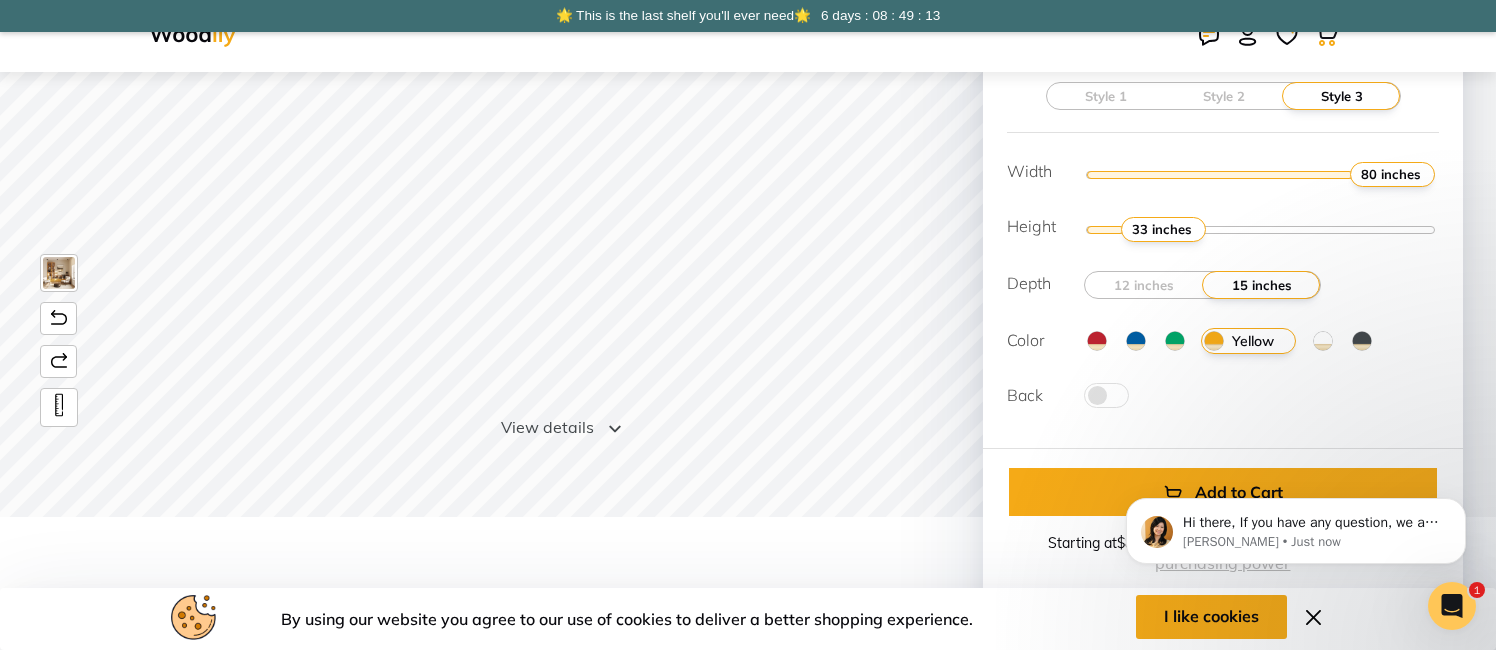 click at bounding box center (1106, 395) 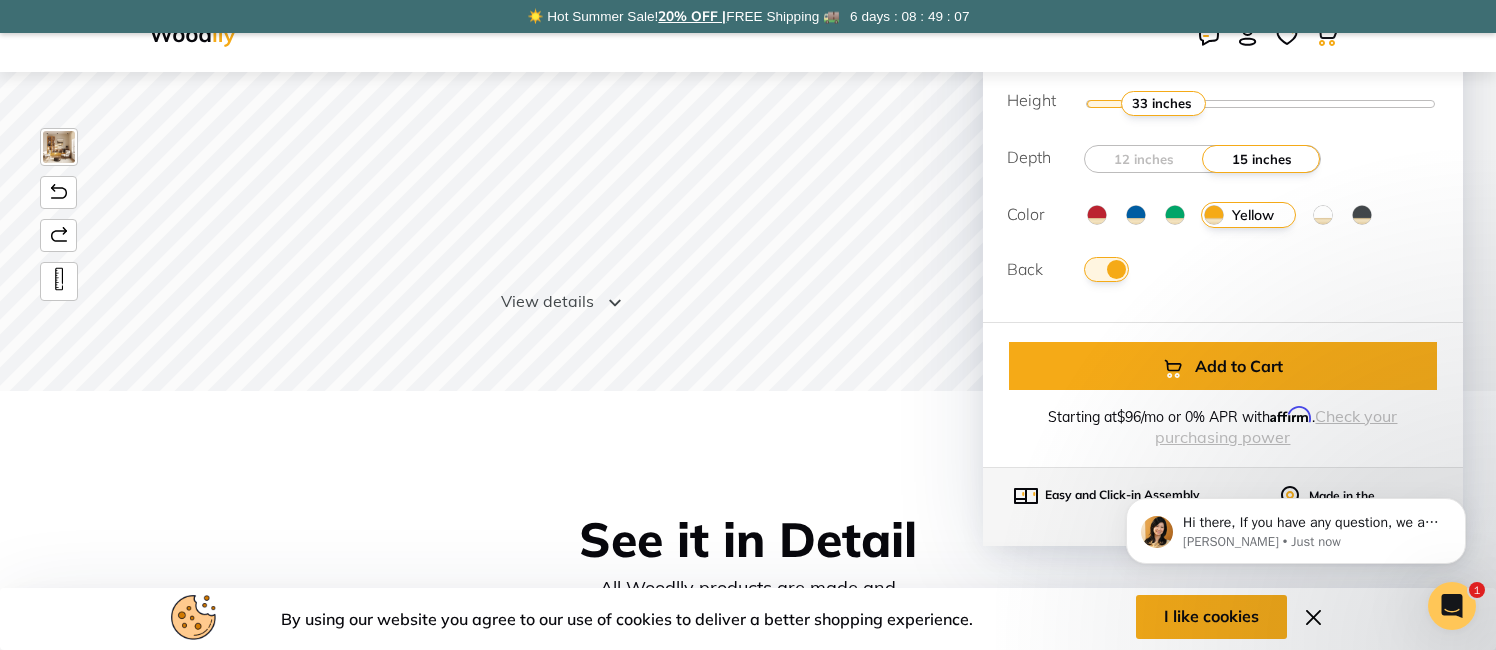 scroll, scrollTop: 0, scrollLeft: 0, axis: both 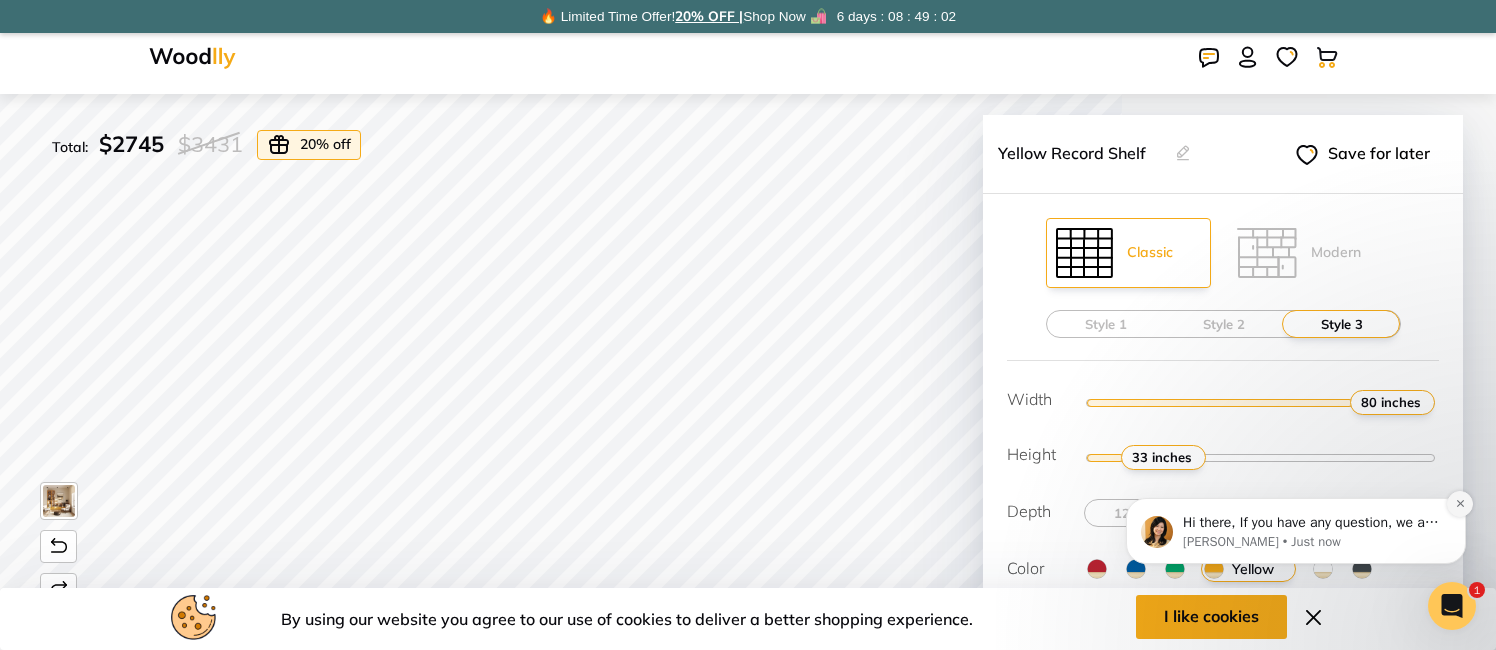 click 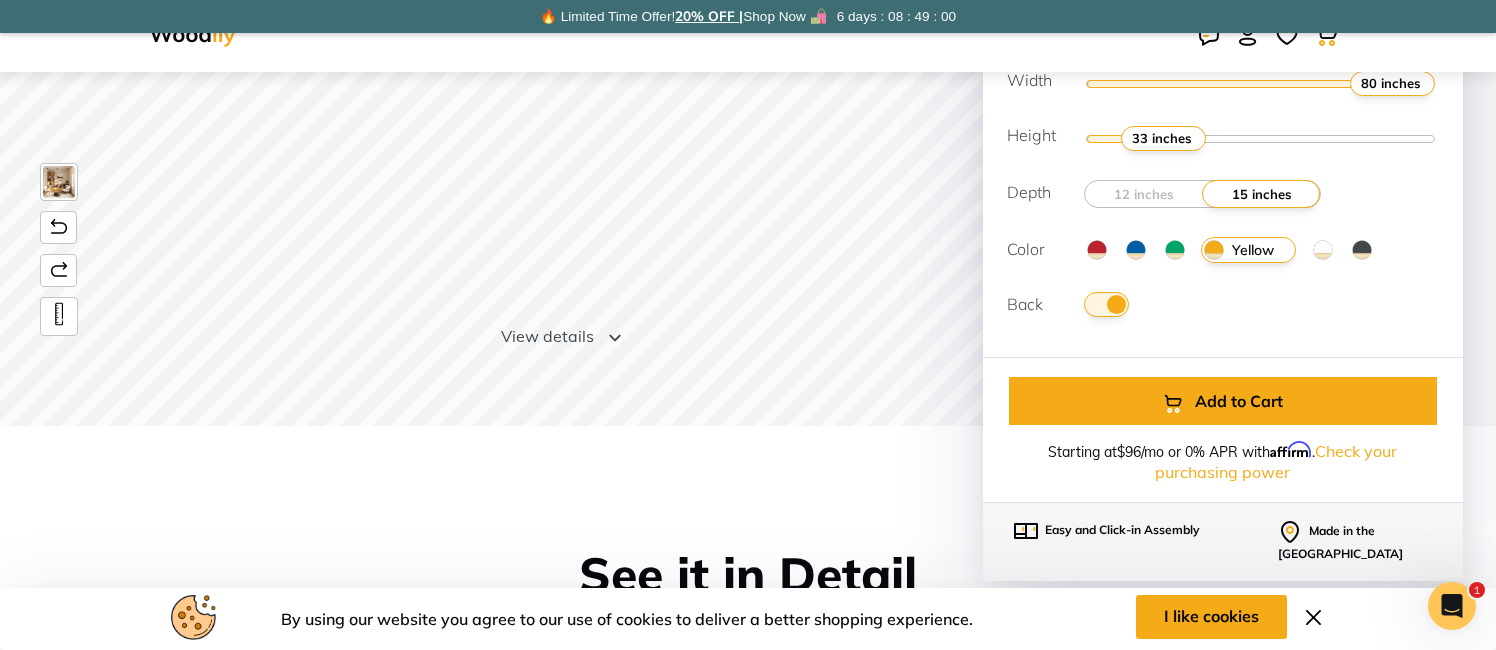 scroll, scrollTop: 339, scrollLeft: 0, axis: vertical 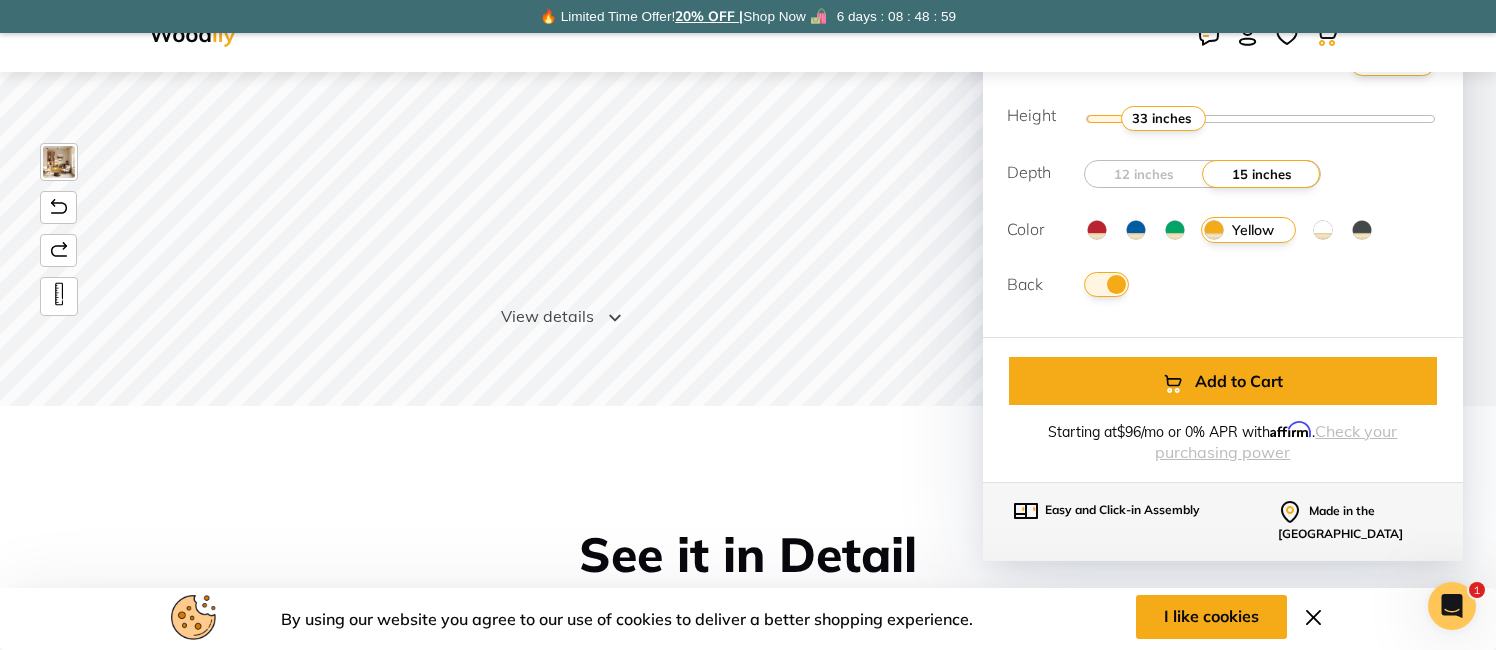 click at bounding box center (1106, 284) 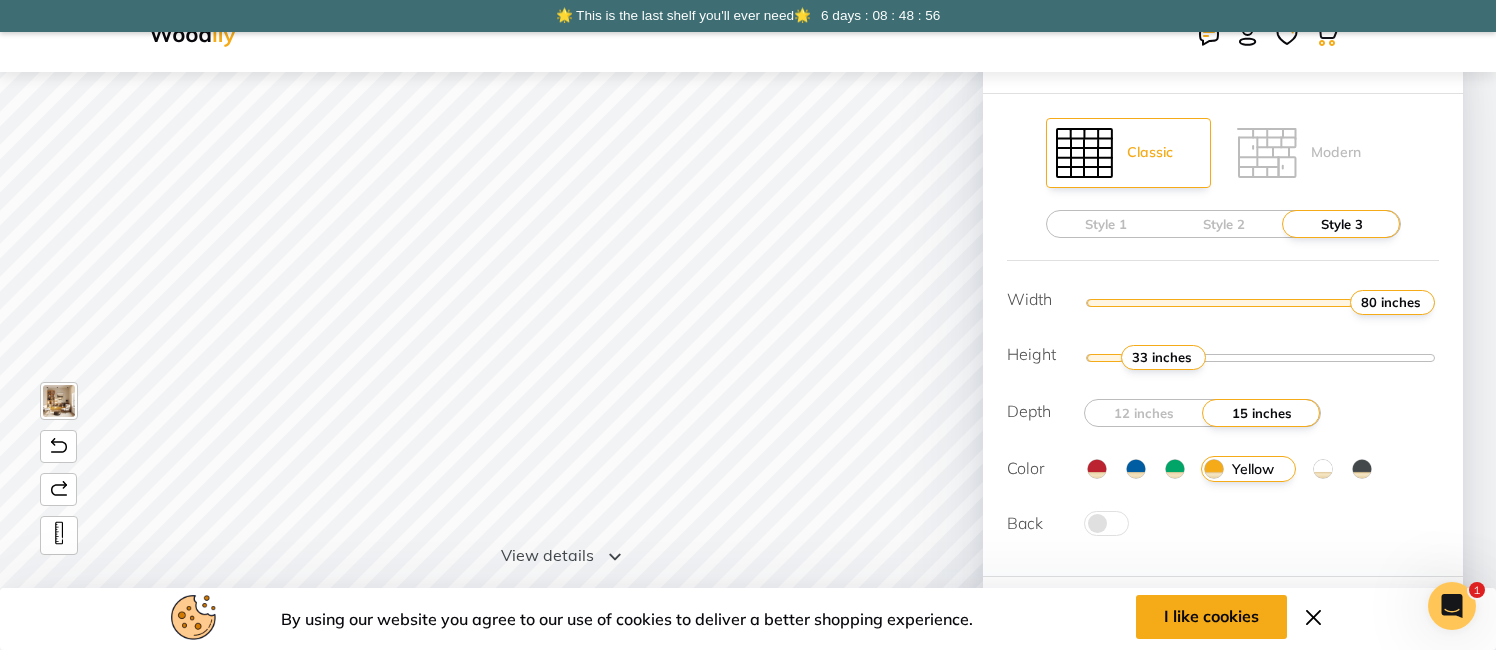 scroll, scrollTop: 102, scrollLeft: 0, axis: vertical 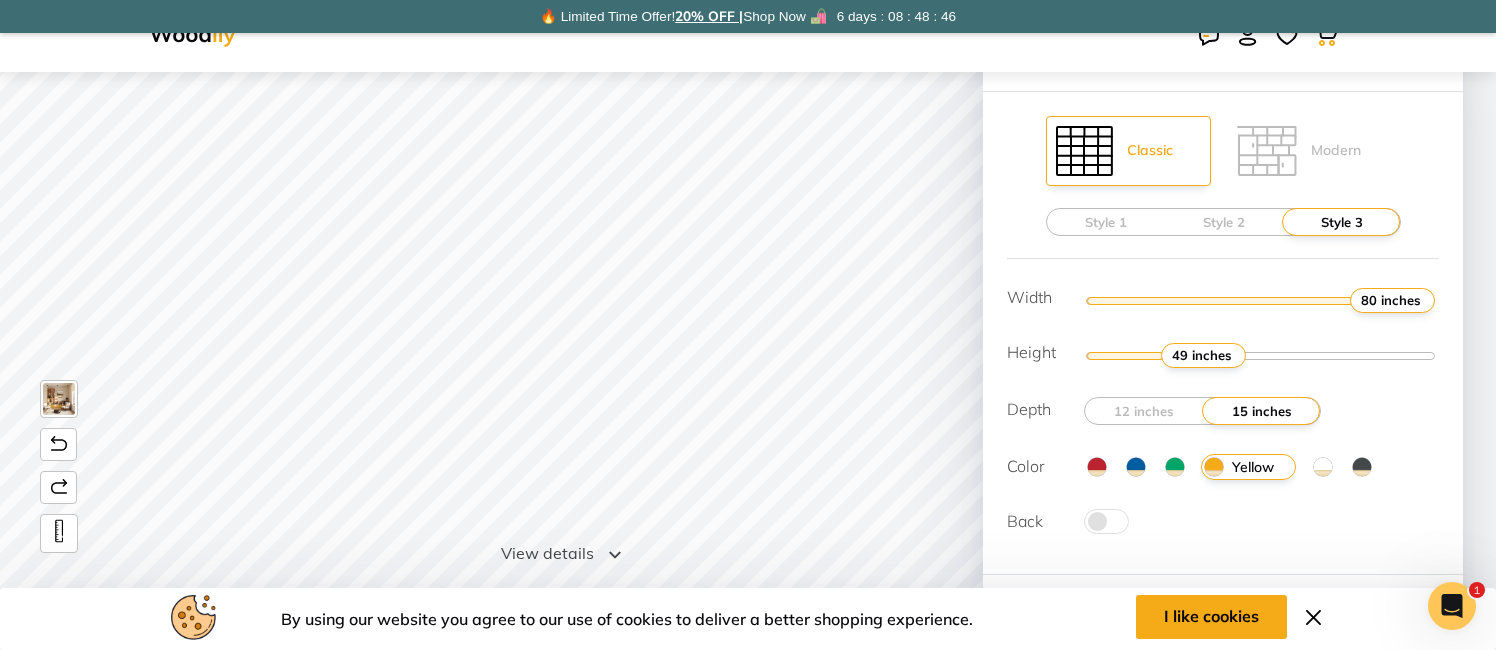 drag, startPoint x: 1157, startPoint y: 360, endPoint x: 1199, endPoint y: 349, distance: 43.416588 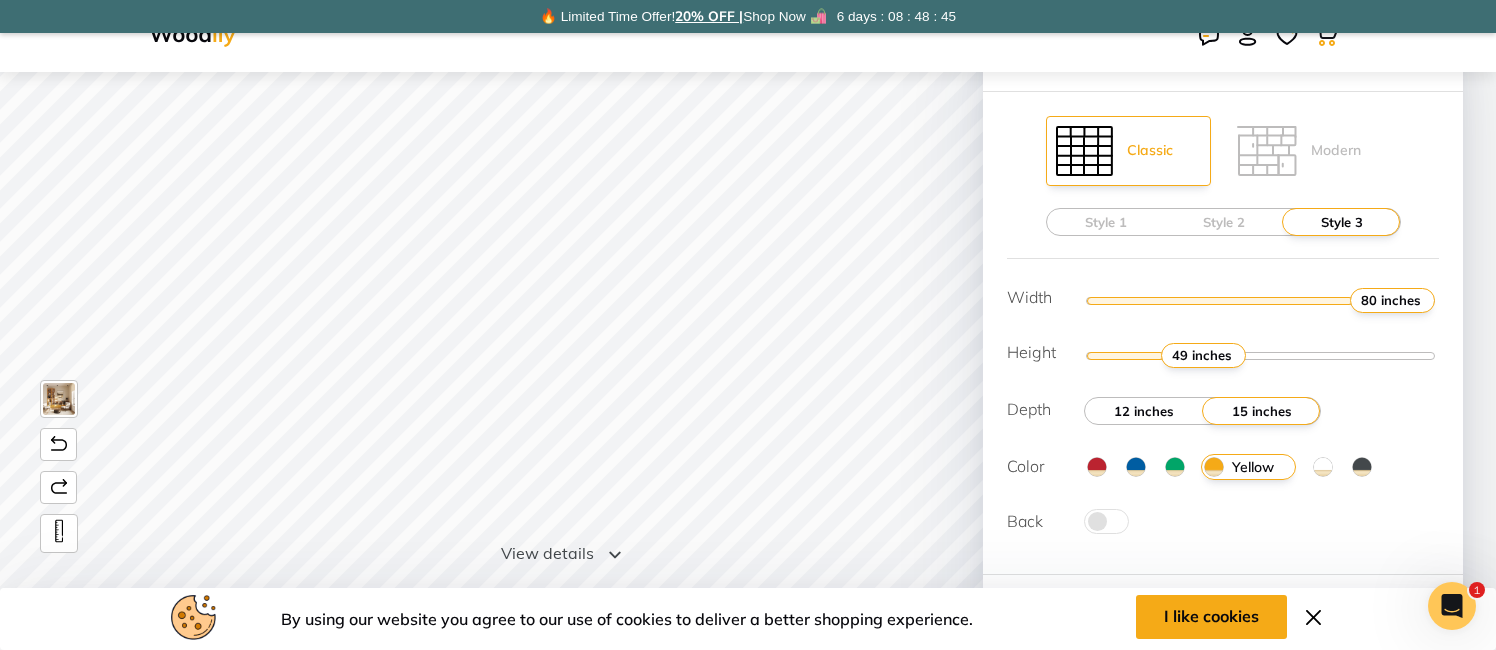 click on "12 inches" at bounding box center (1144, 411) 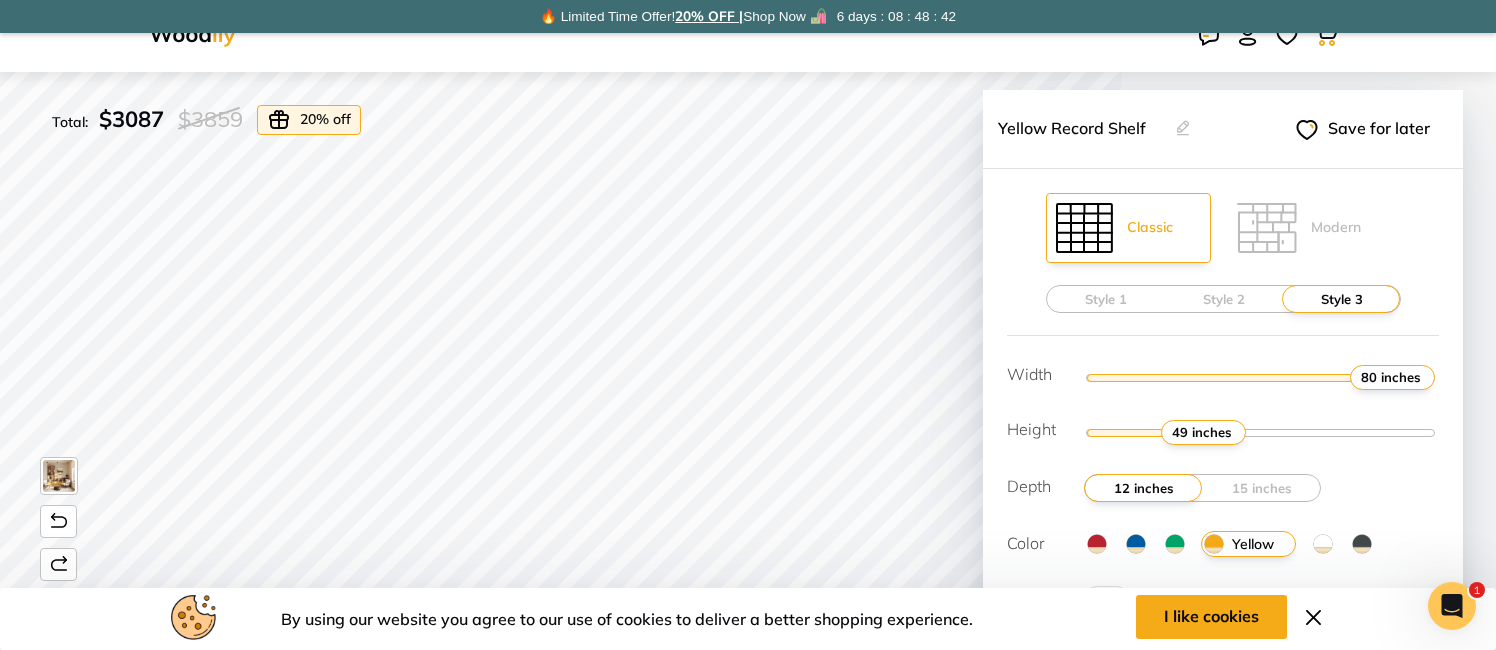 scroll, scrollTop: 0, scrollLeft: 0, axis: both 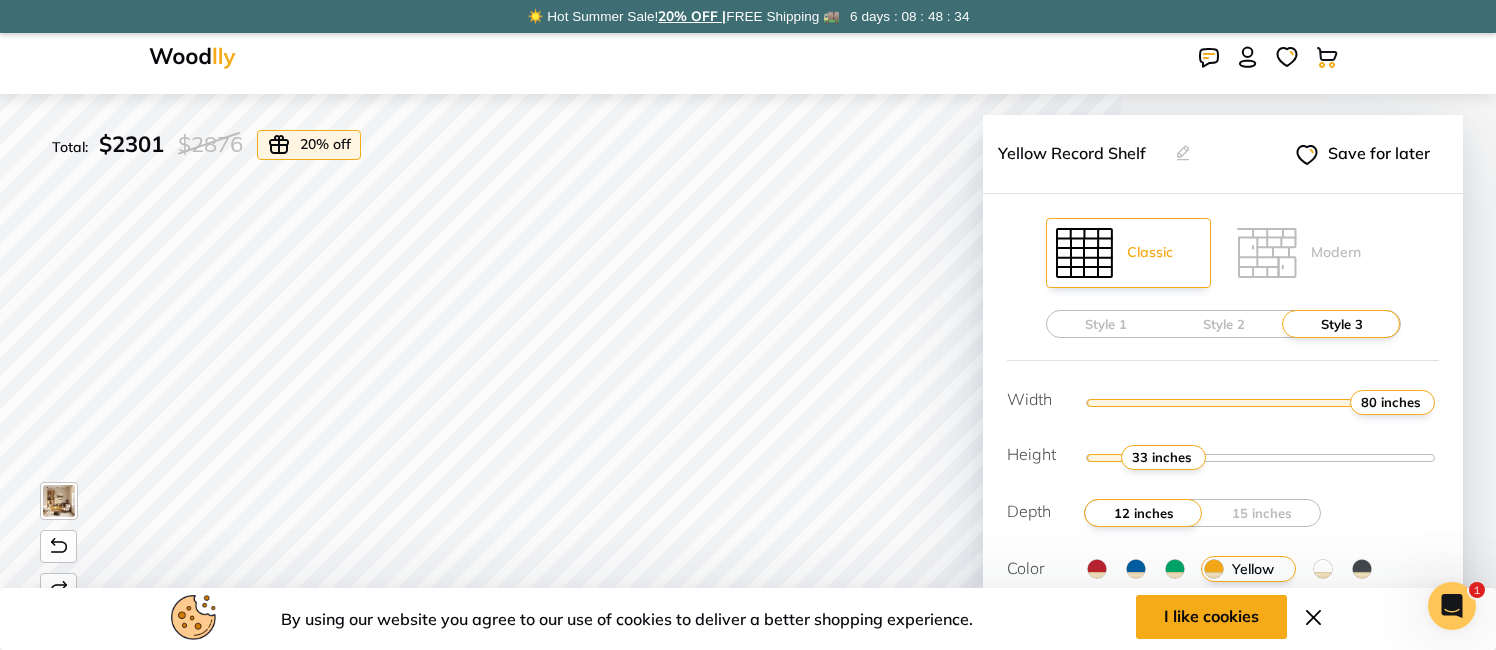 drag, startPoint x: 1185, startPoint y: 449, endPoint x: 1165, endPoint y: 450, distance: 20.024984 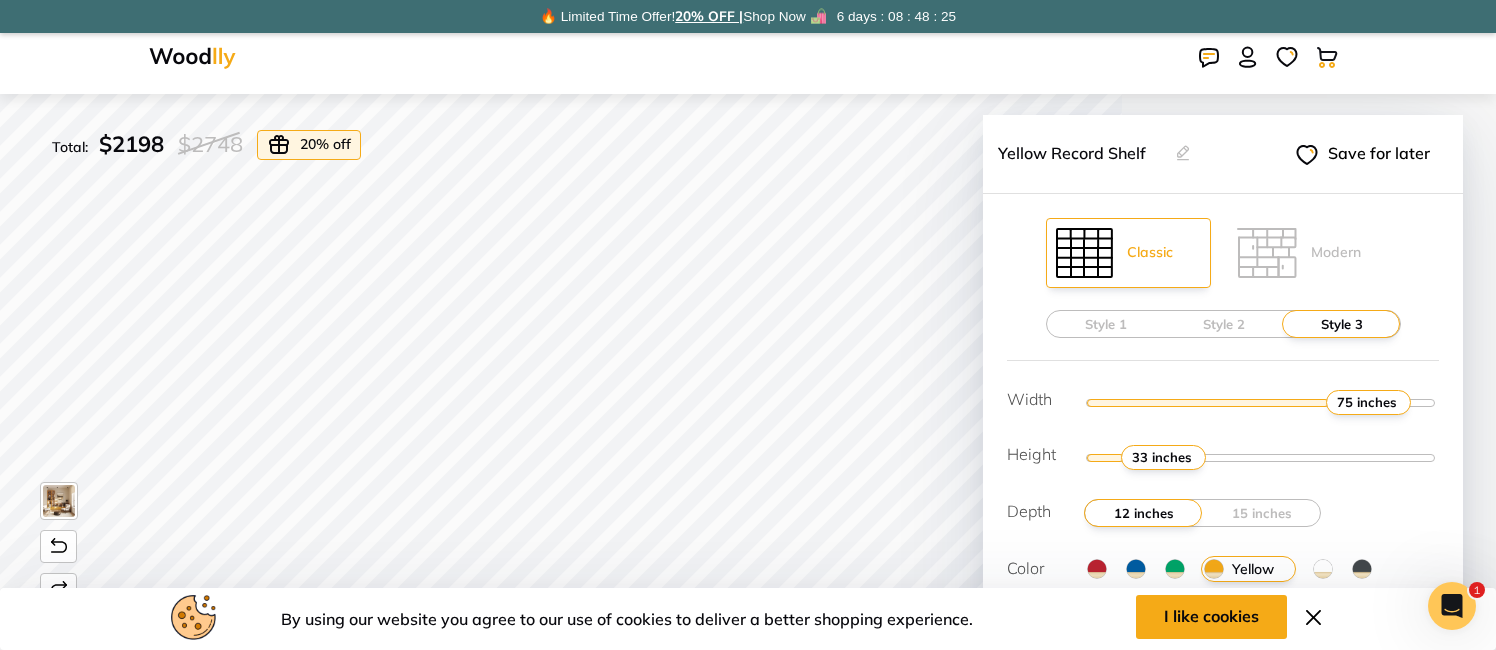 drag, startPoint x: 1373, startPoint y: 404, endPoint x: 1388, endPoint y: 393, distance: 18.601076 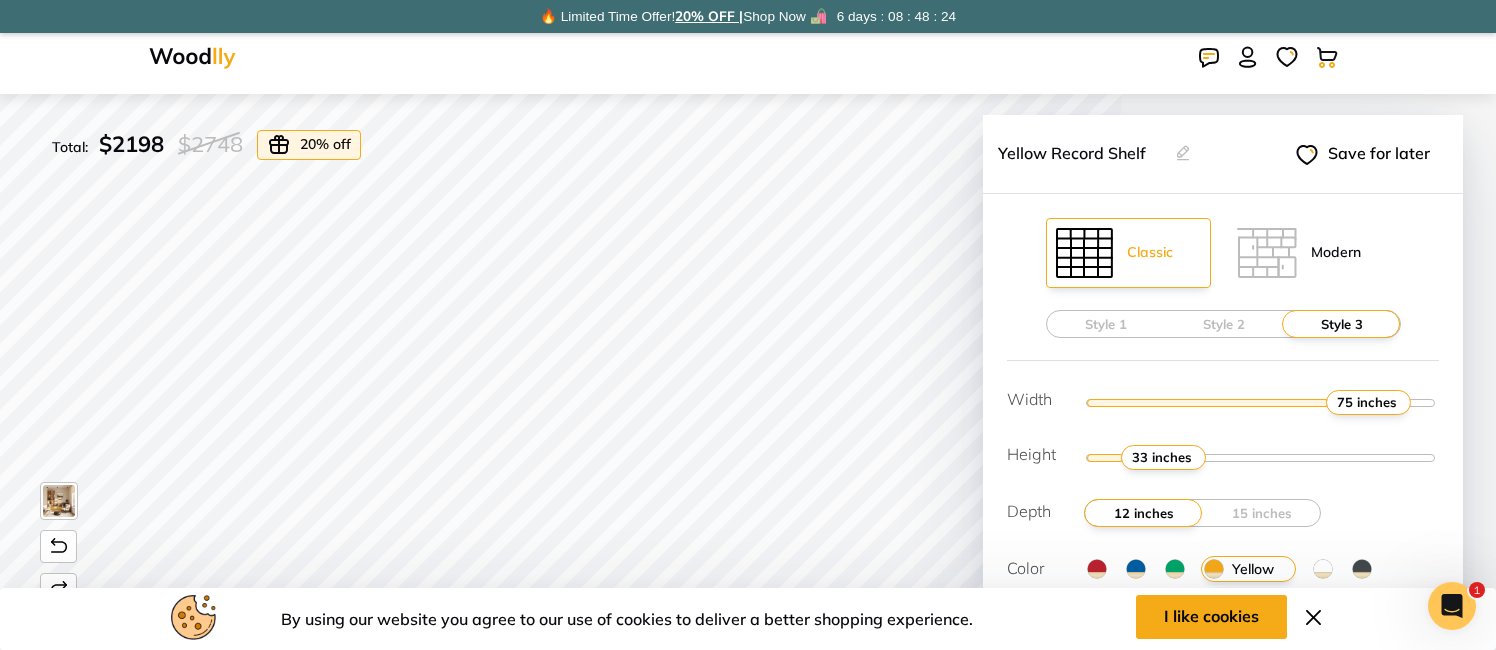 click at bounding box center [1267, 253] 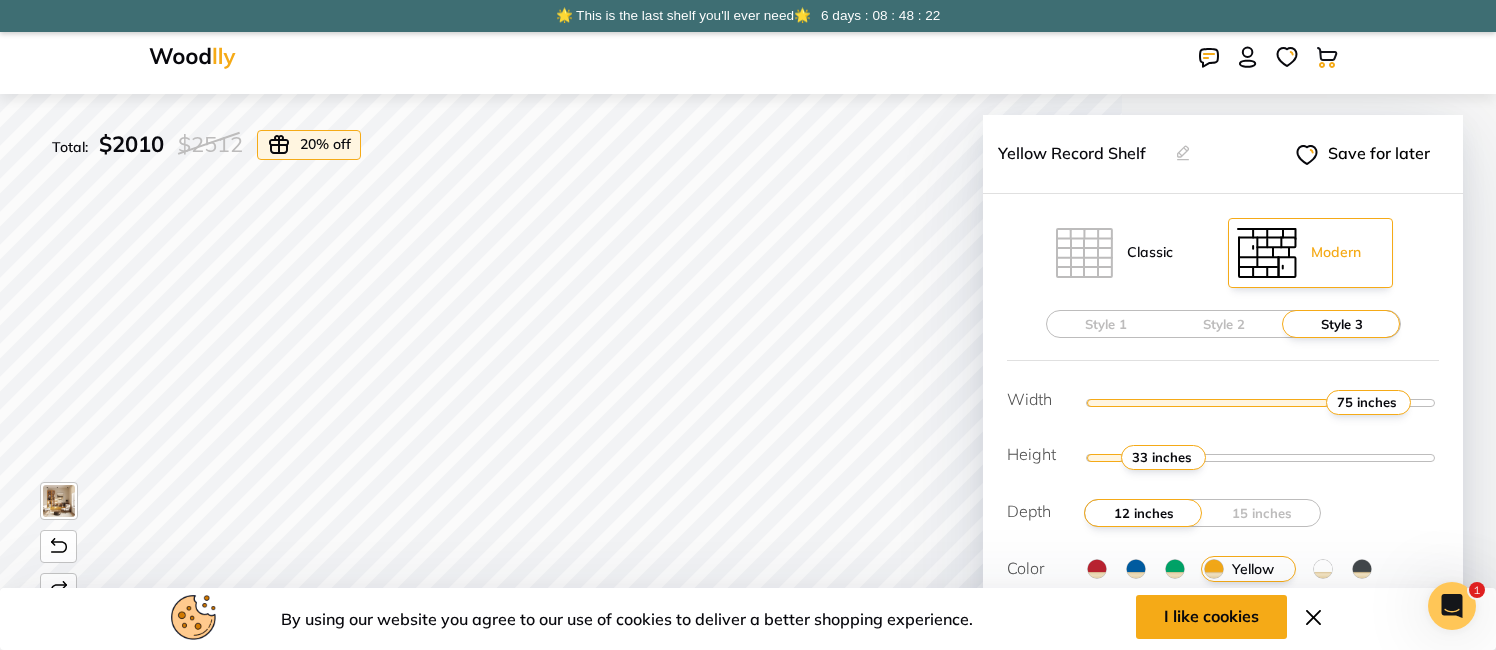 click on "Classic" at bounding box center (1150, 252) 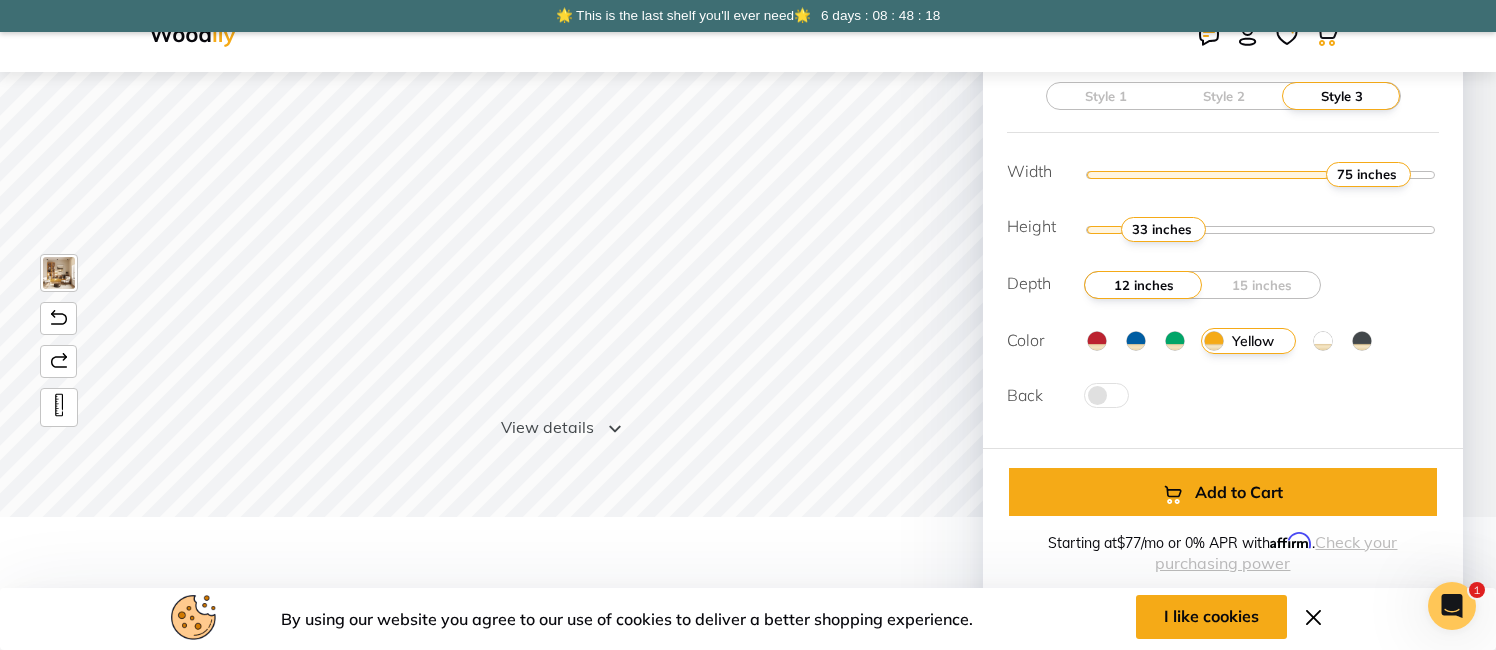 scroll, scrollTop: 0, scrollLeft: 0, axis: both 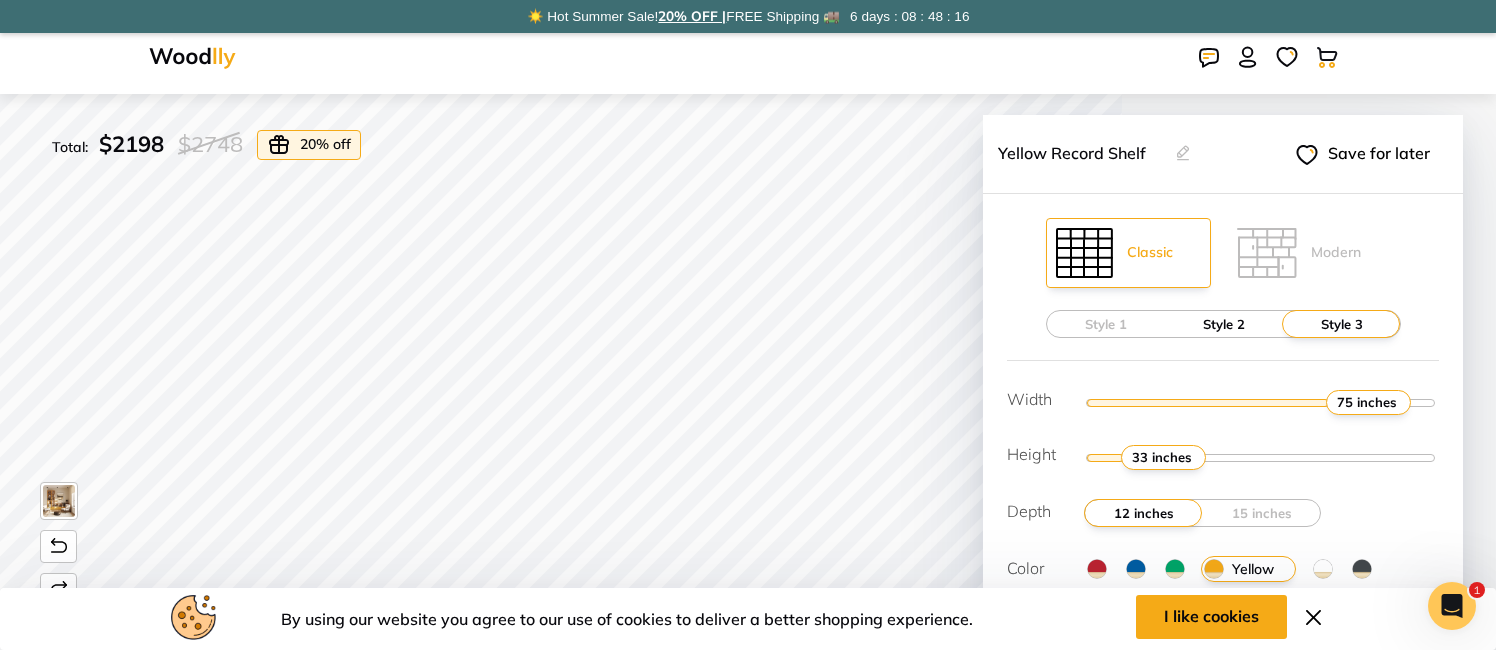 click on "Style 2" at bounding box center [1224, 324] 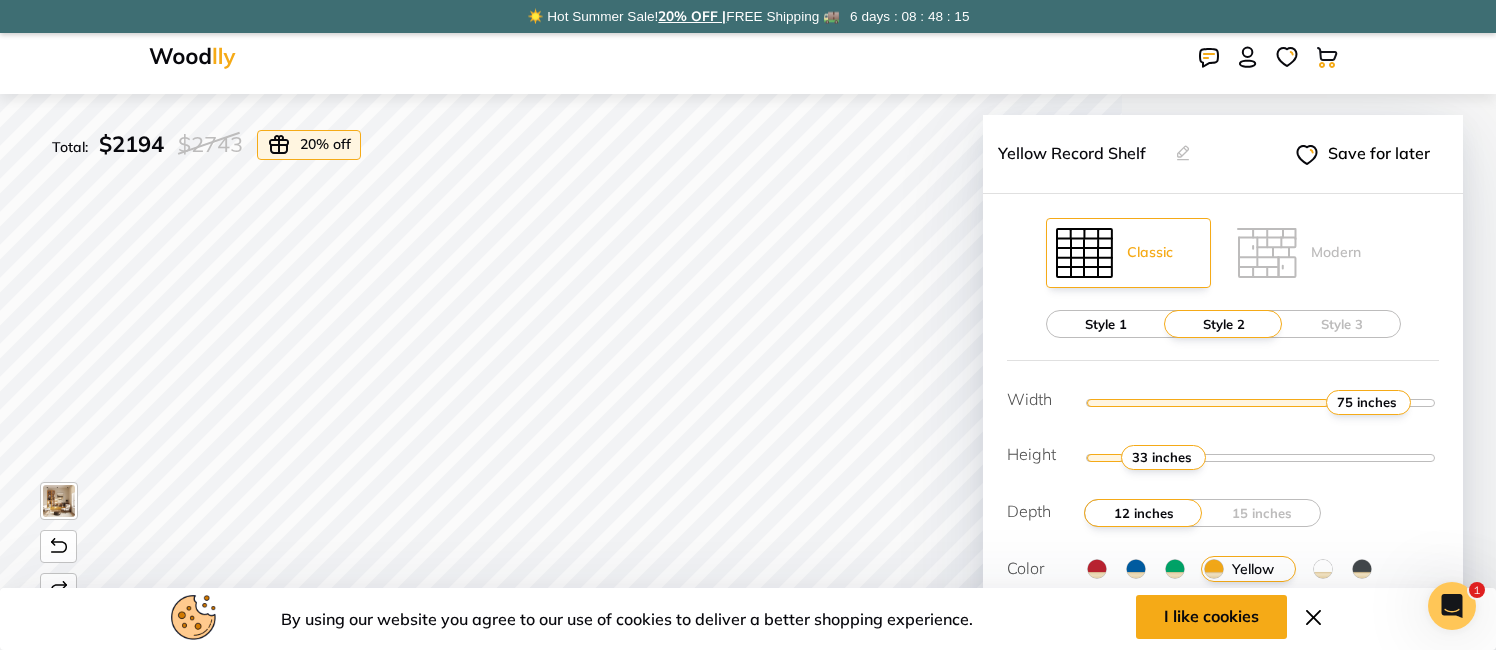 click on "Style 1" at bounding box center (1106, 324) 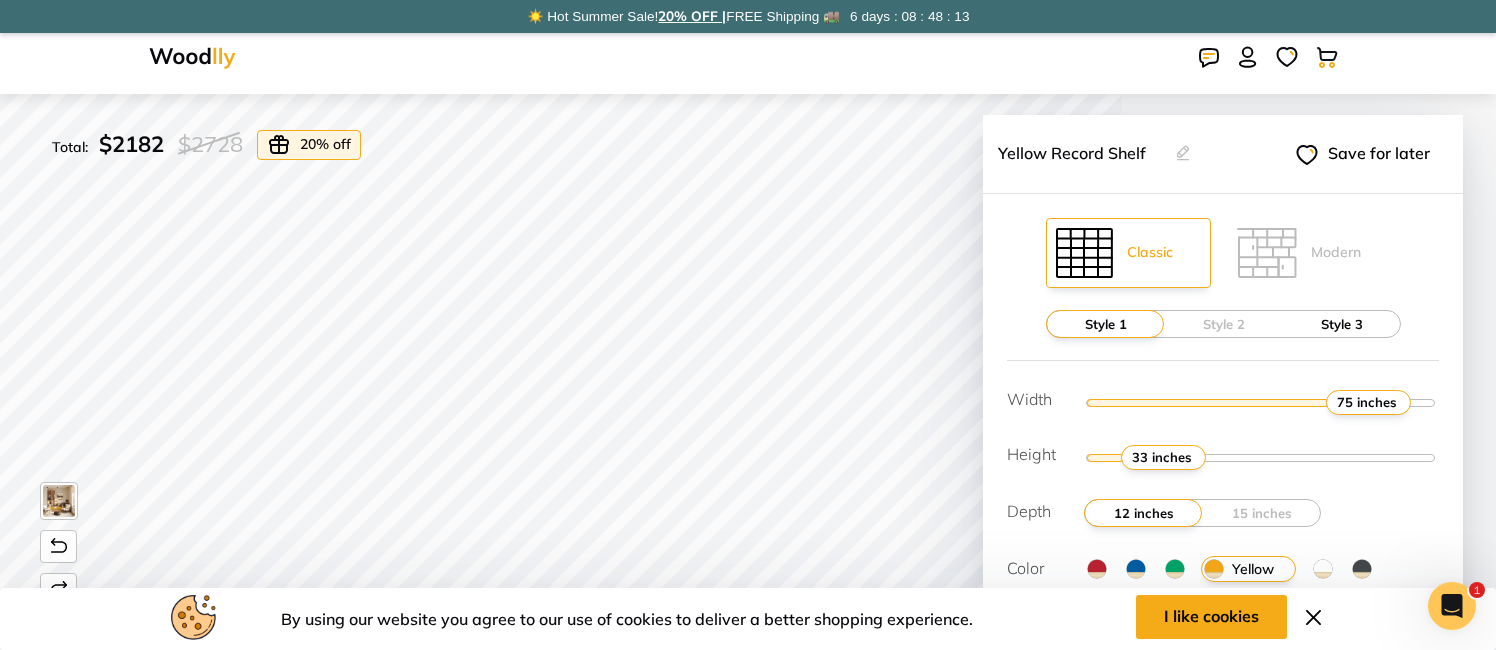 click on "Style 3" at bounding box center [1342, 324] 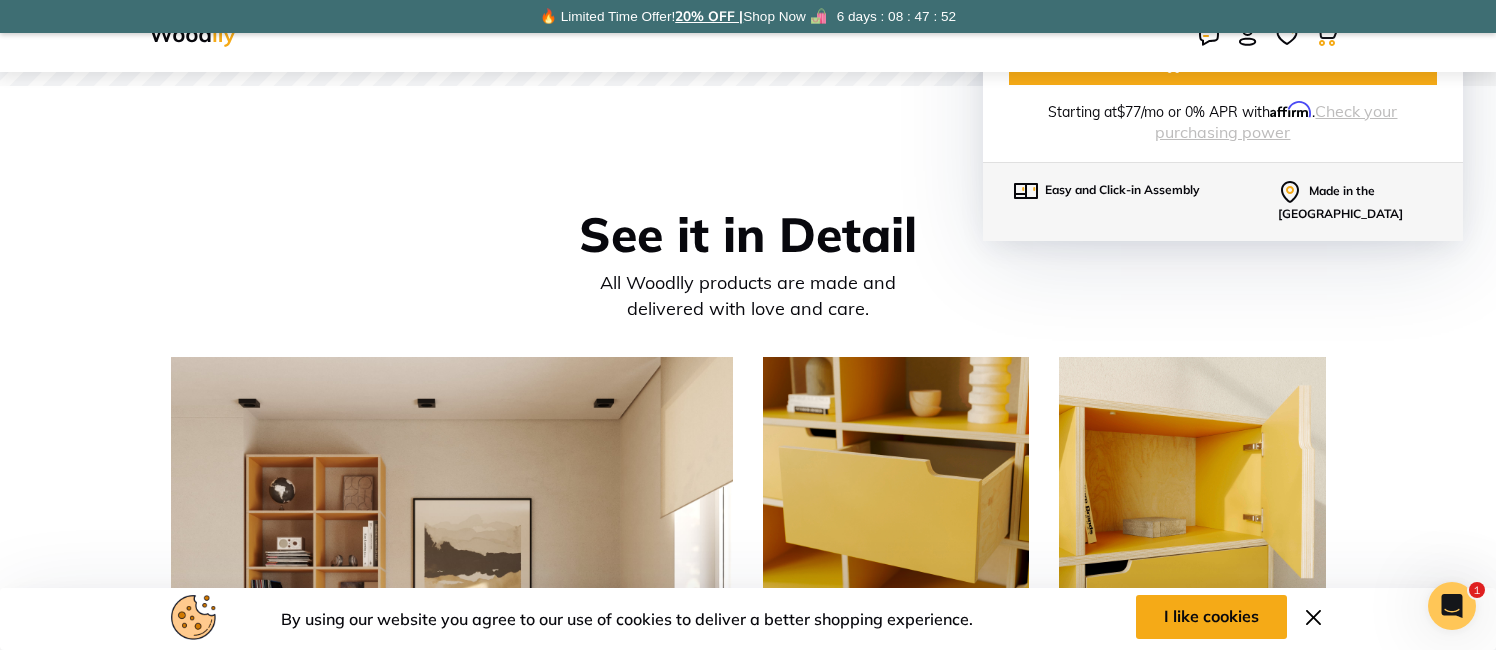 scroll, scrollTop: 0, scrollLeft: 0, axis: both 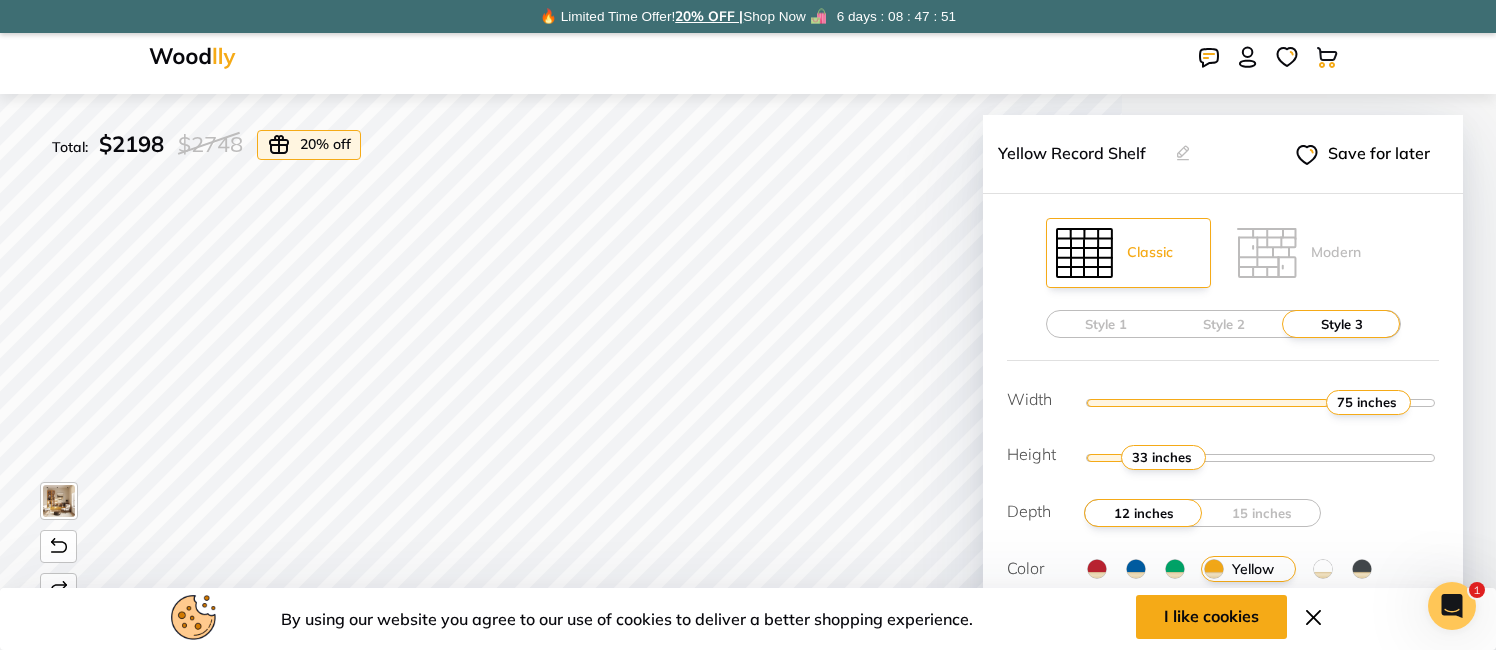 click at bounding box center [192, 58] 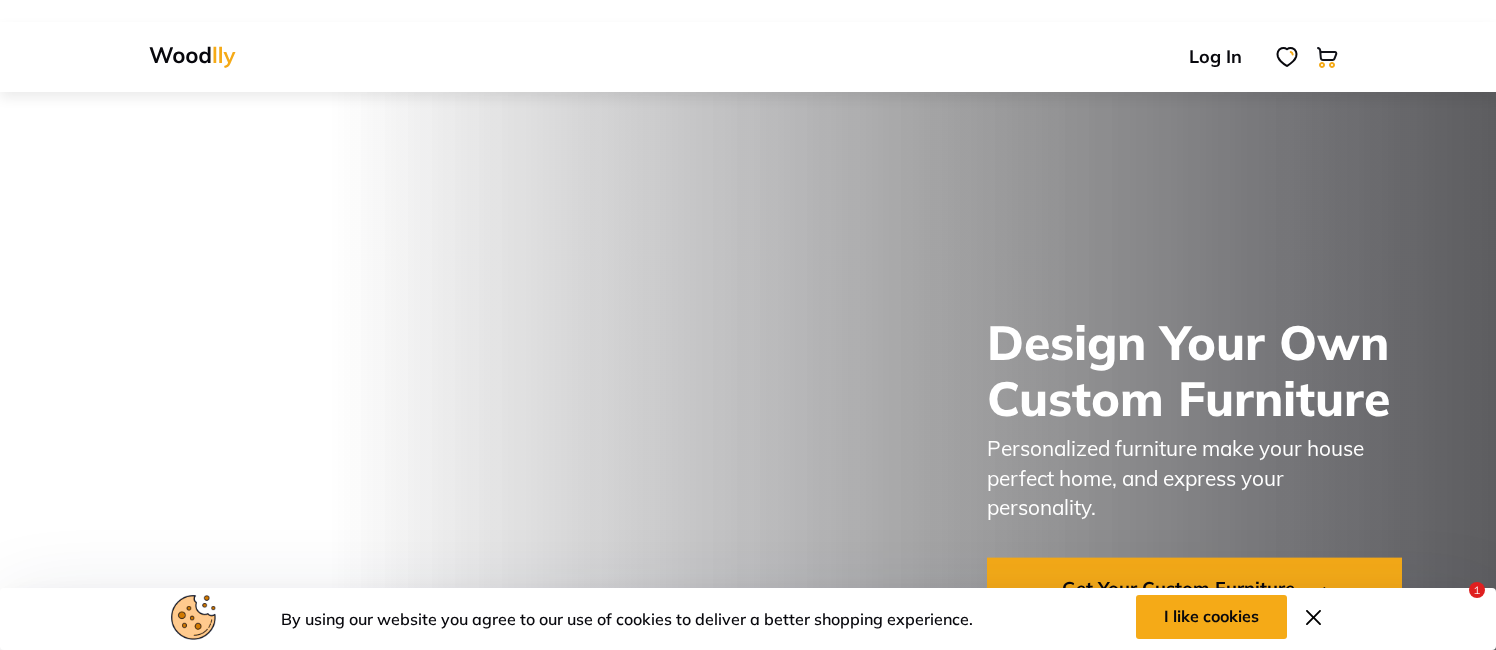 scroll, scrollTop: 70, scrollLeft: 0, axis: vertical 